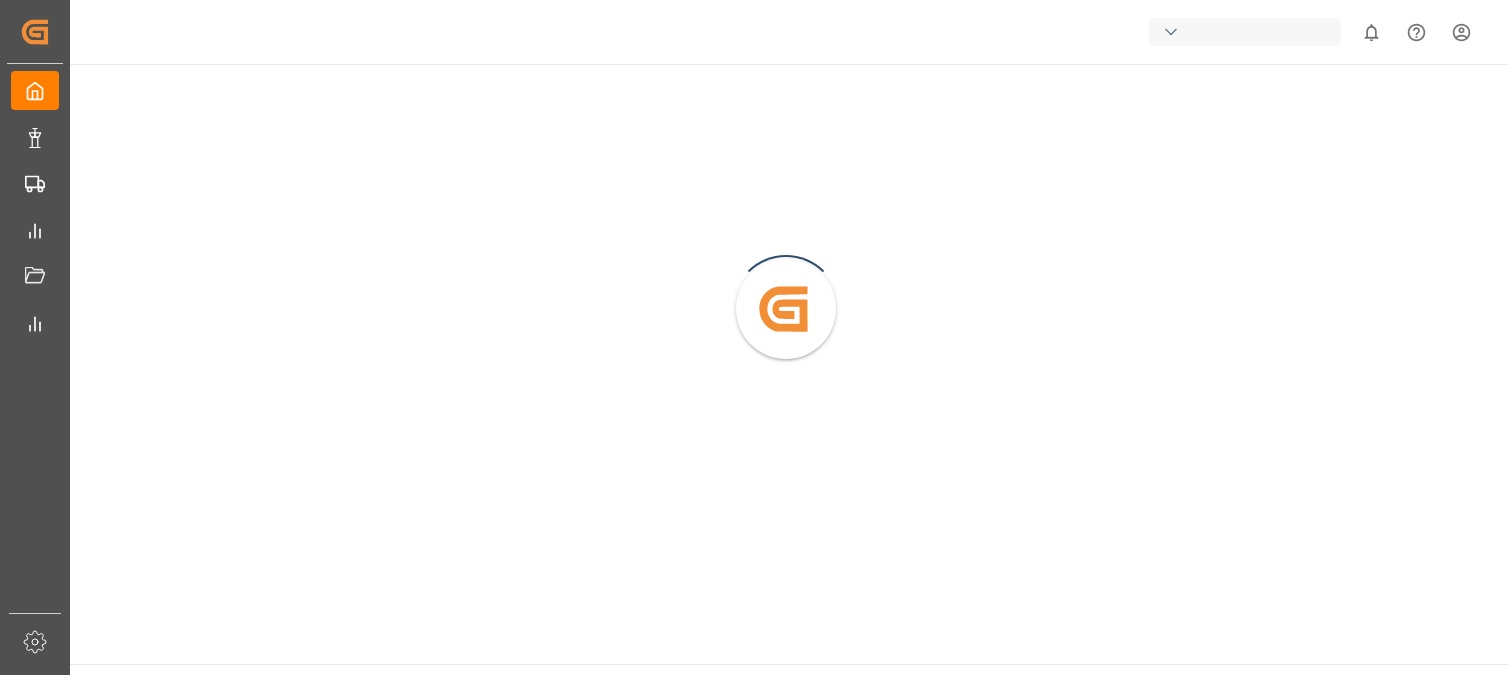 scroll, scrollTop: 0, scrollLeft: 0, axis: both 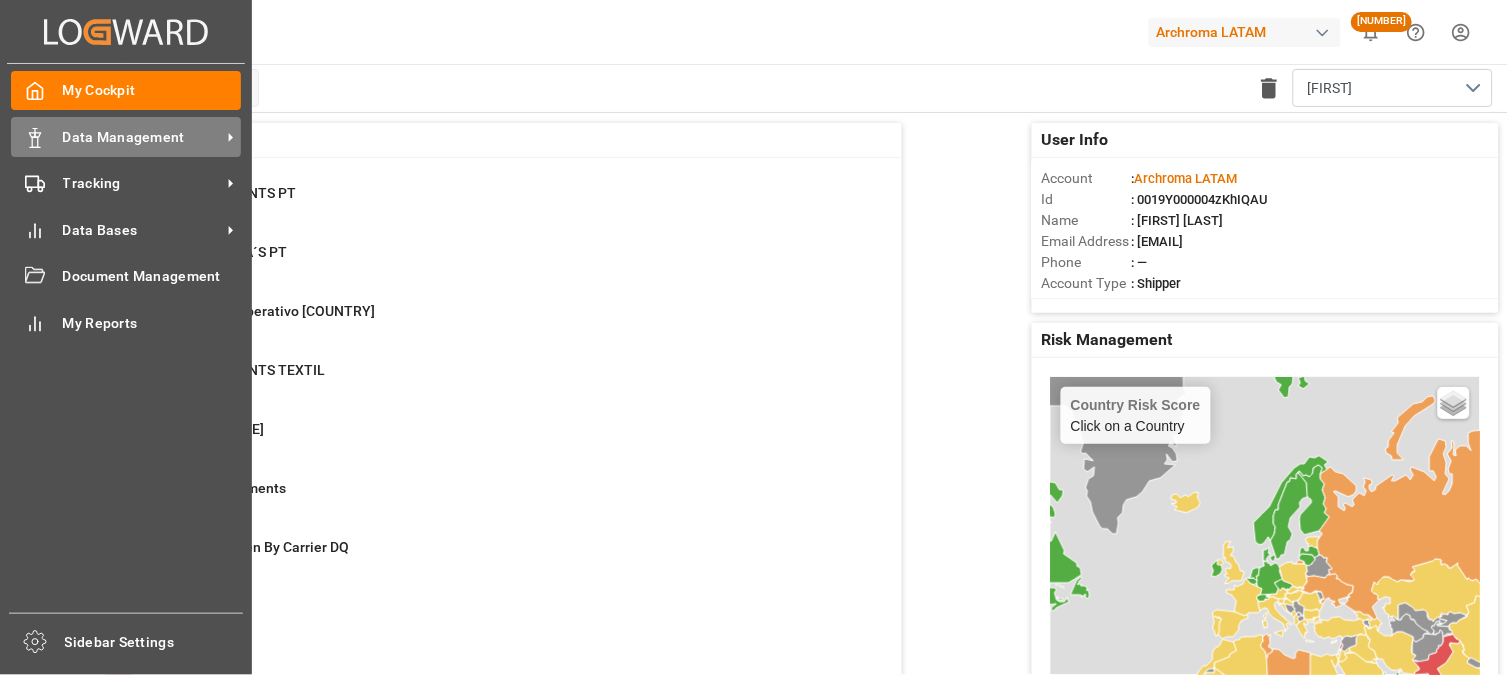 click 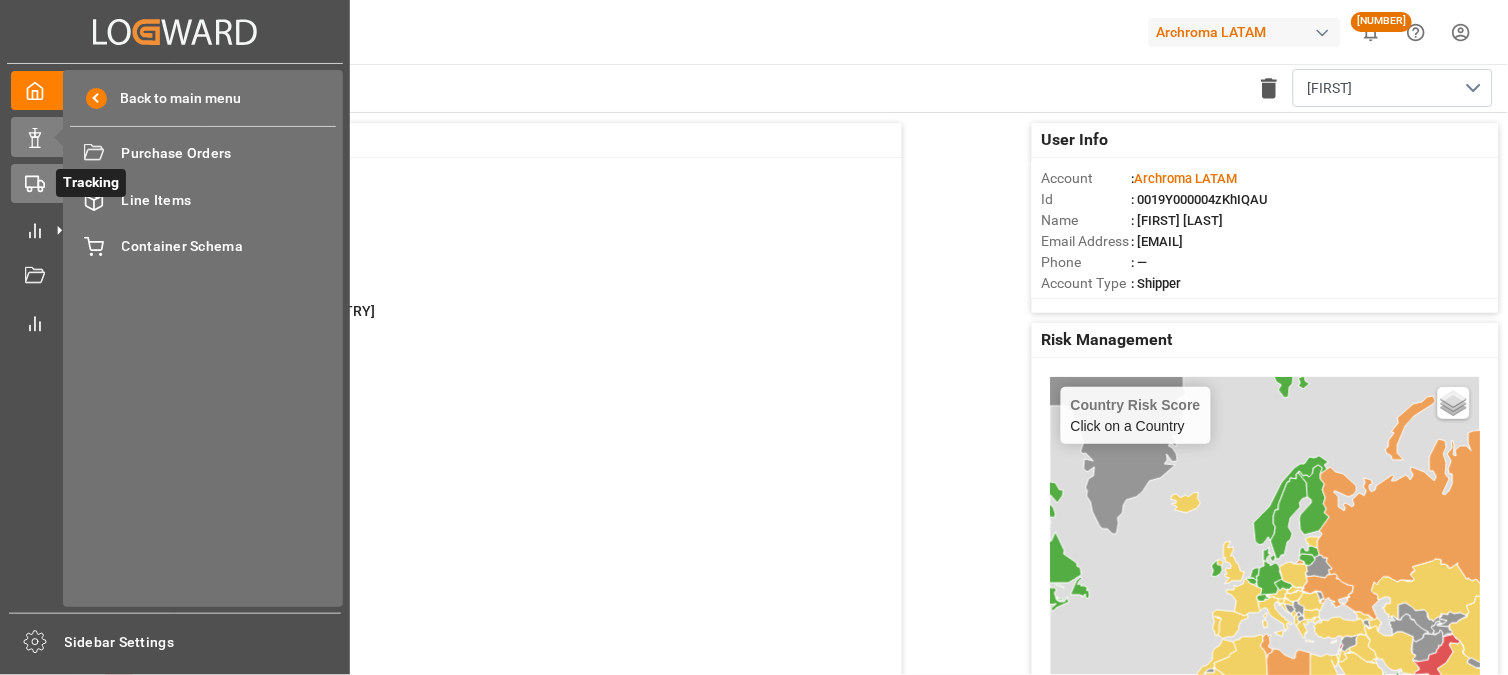 click 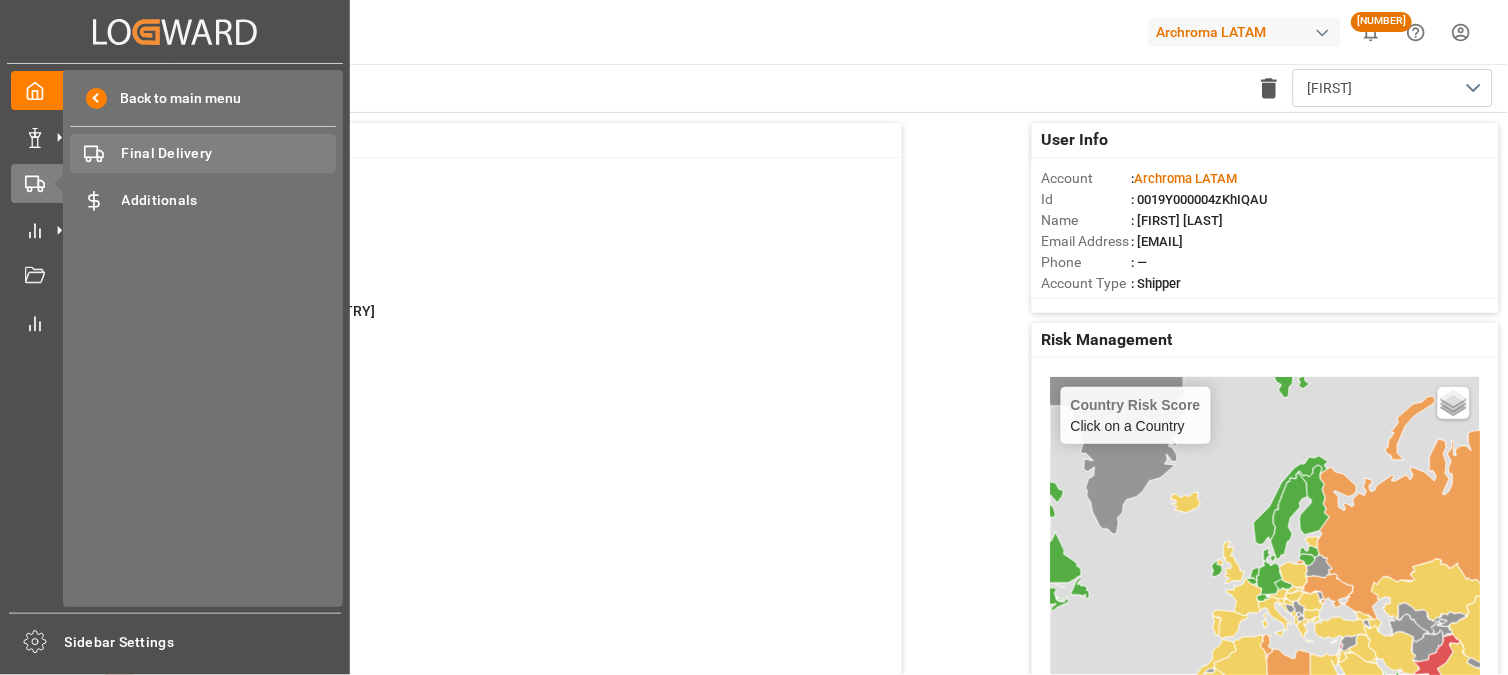 click on "Final Delivery" at bounding box center [229, 153] 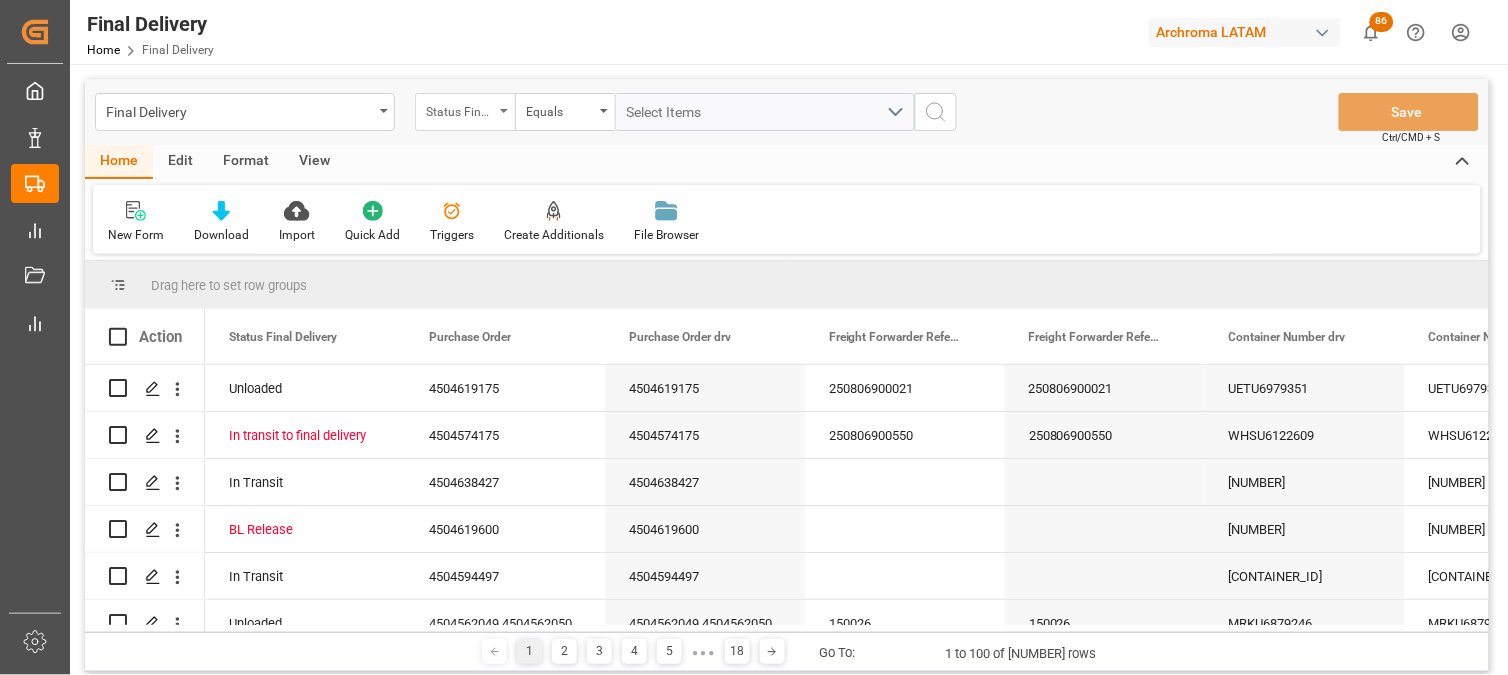 click on "Status Final Delivery" at bounding box center (460, 109) 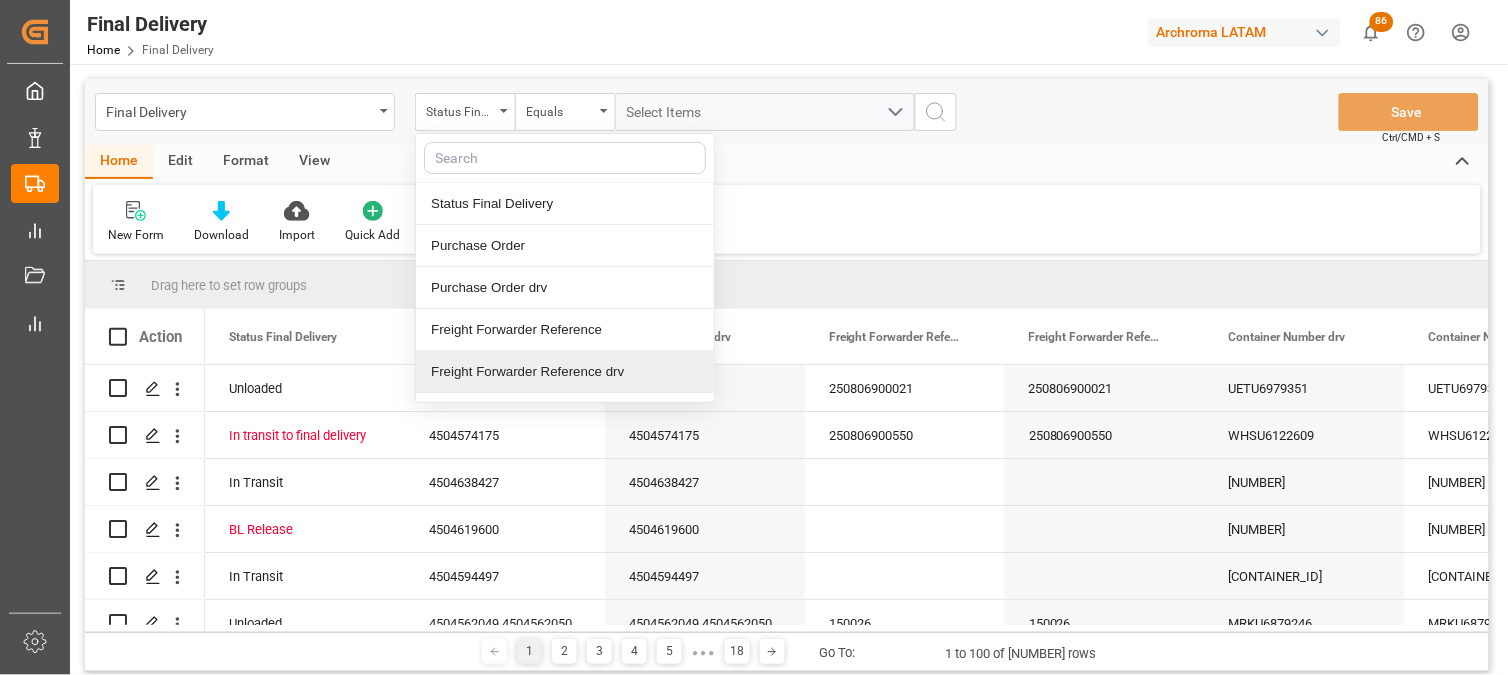 click on "Freight Forwarder Reference drv" at bounding box center (565, 372) 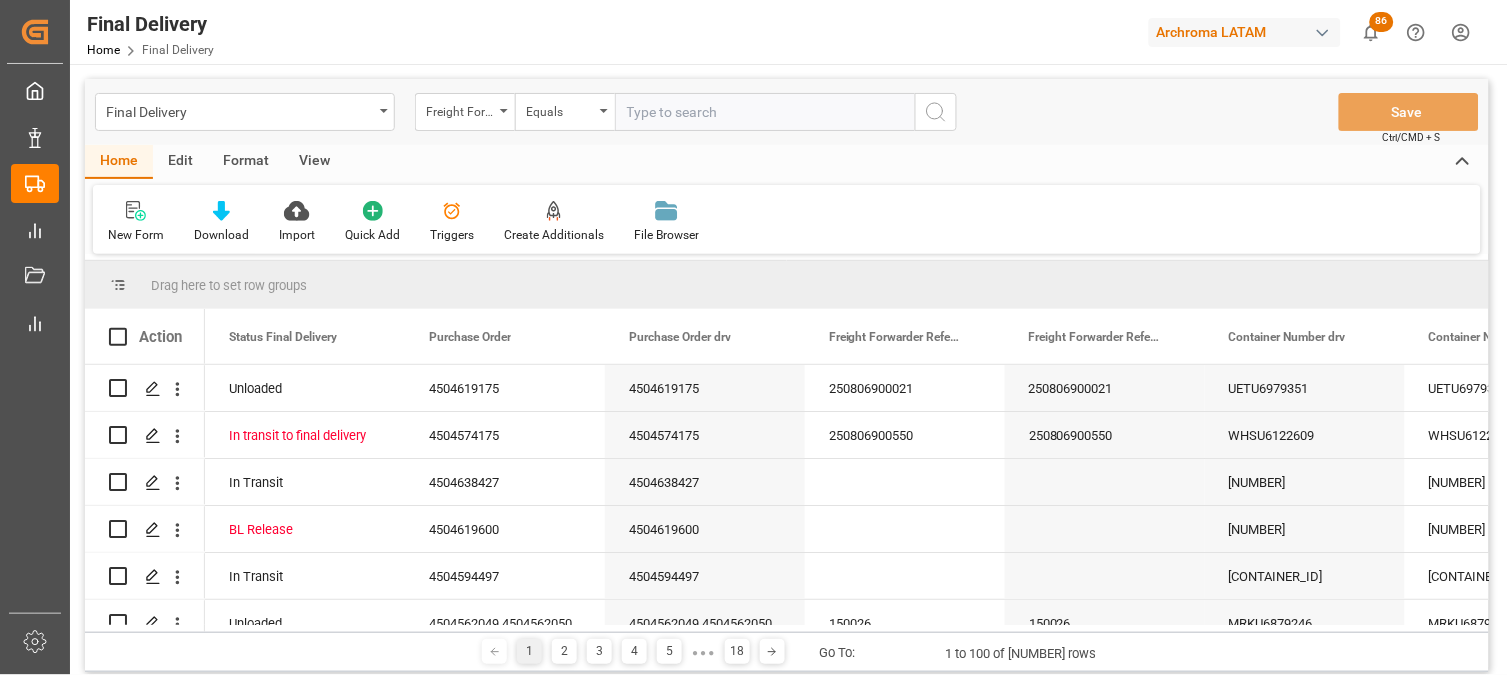 click at bounding box center (765, 112) 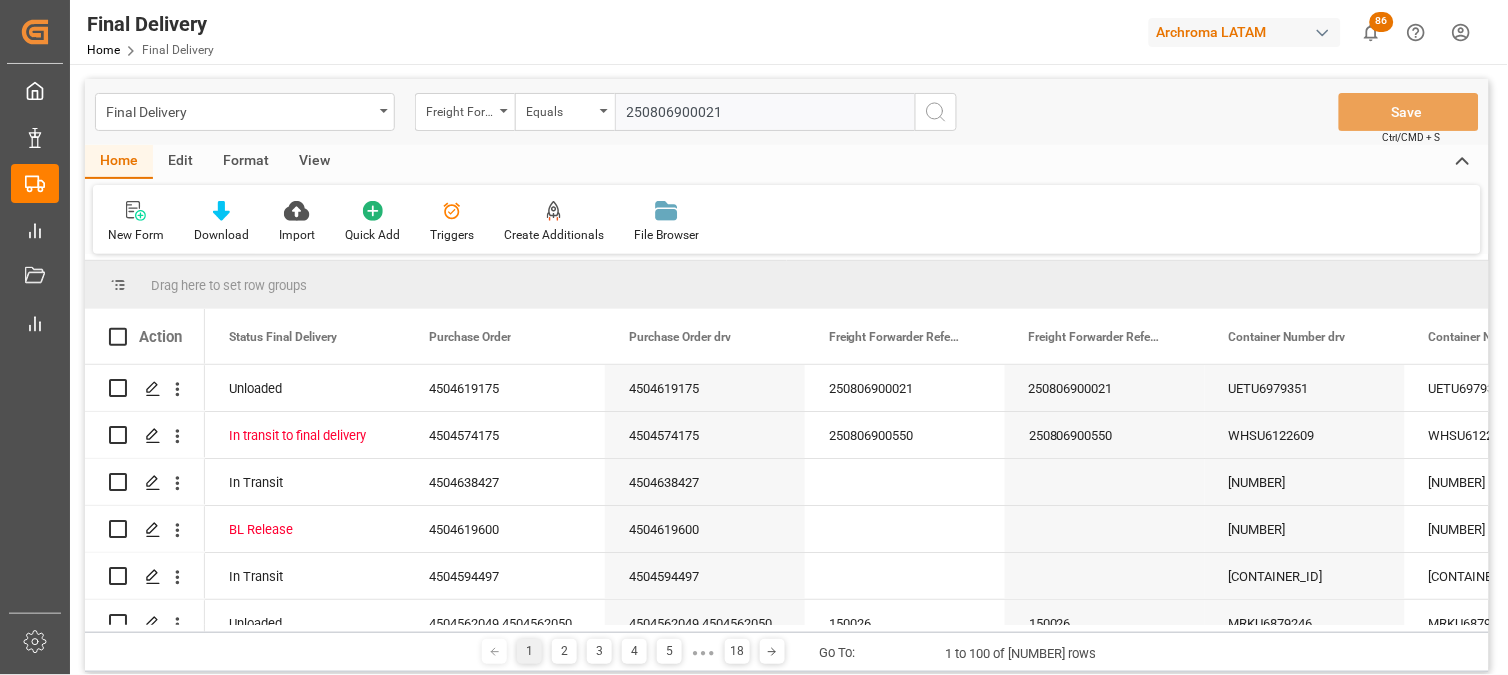 type 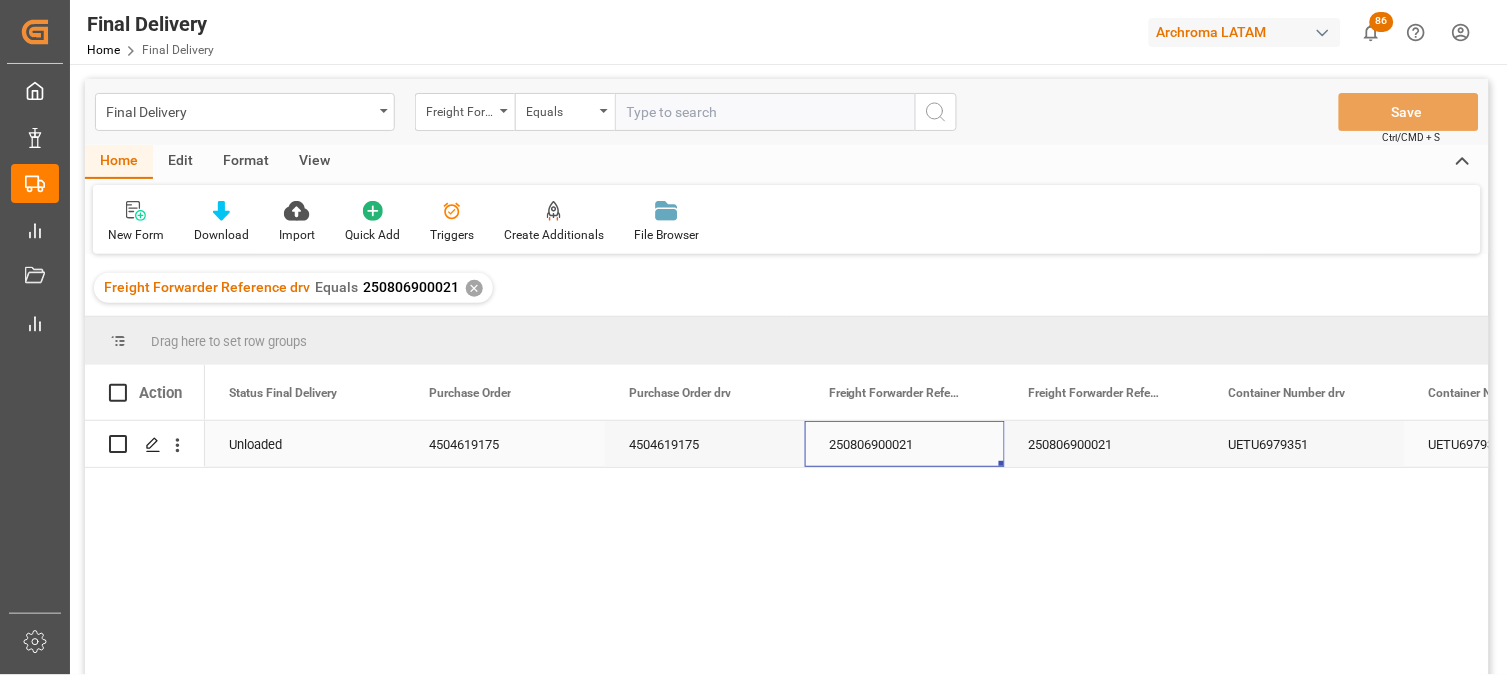 click on "250806900021" at bounding box center (905, 444) 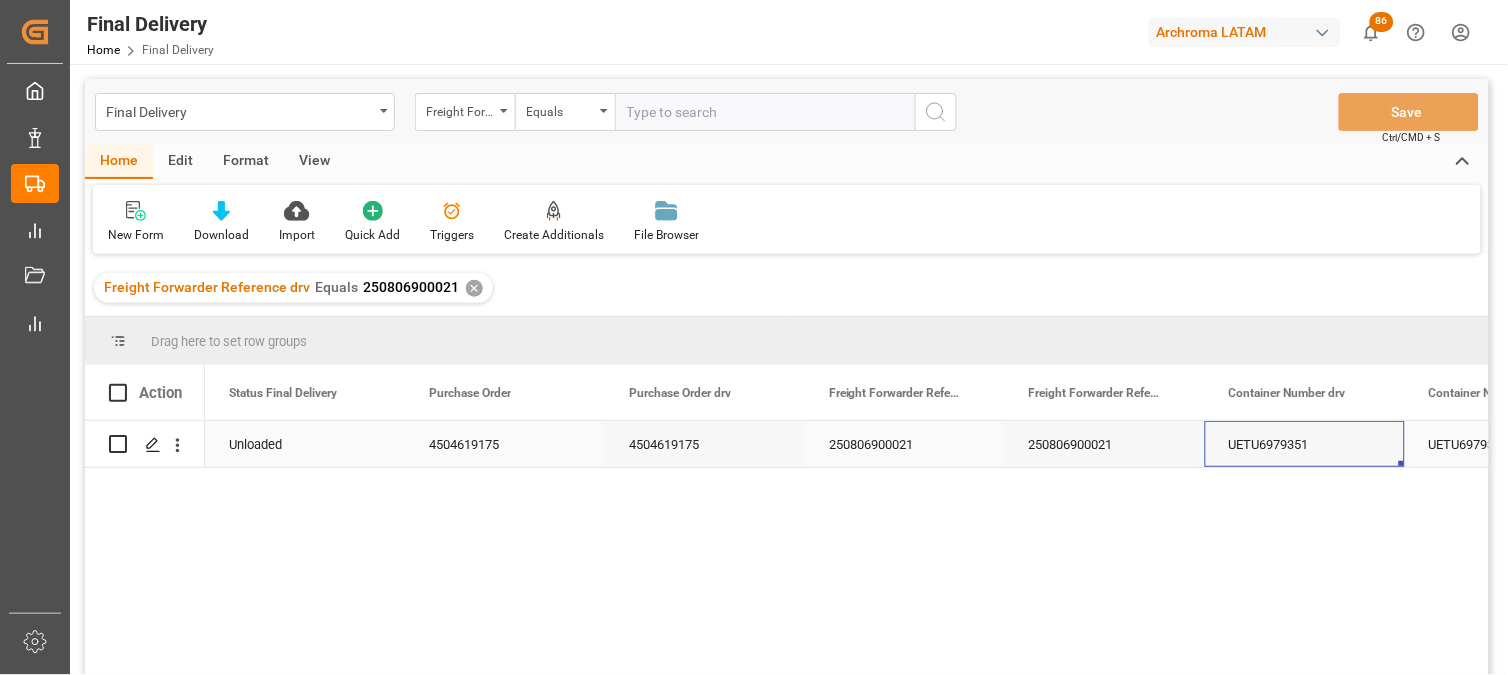 scroll, scrollTop: 0, scrollLeft: 122, axis: horizontal 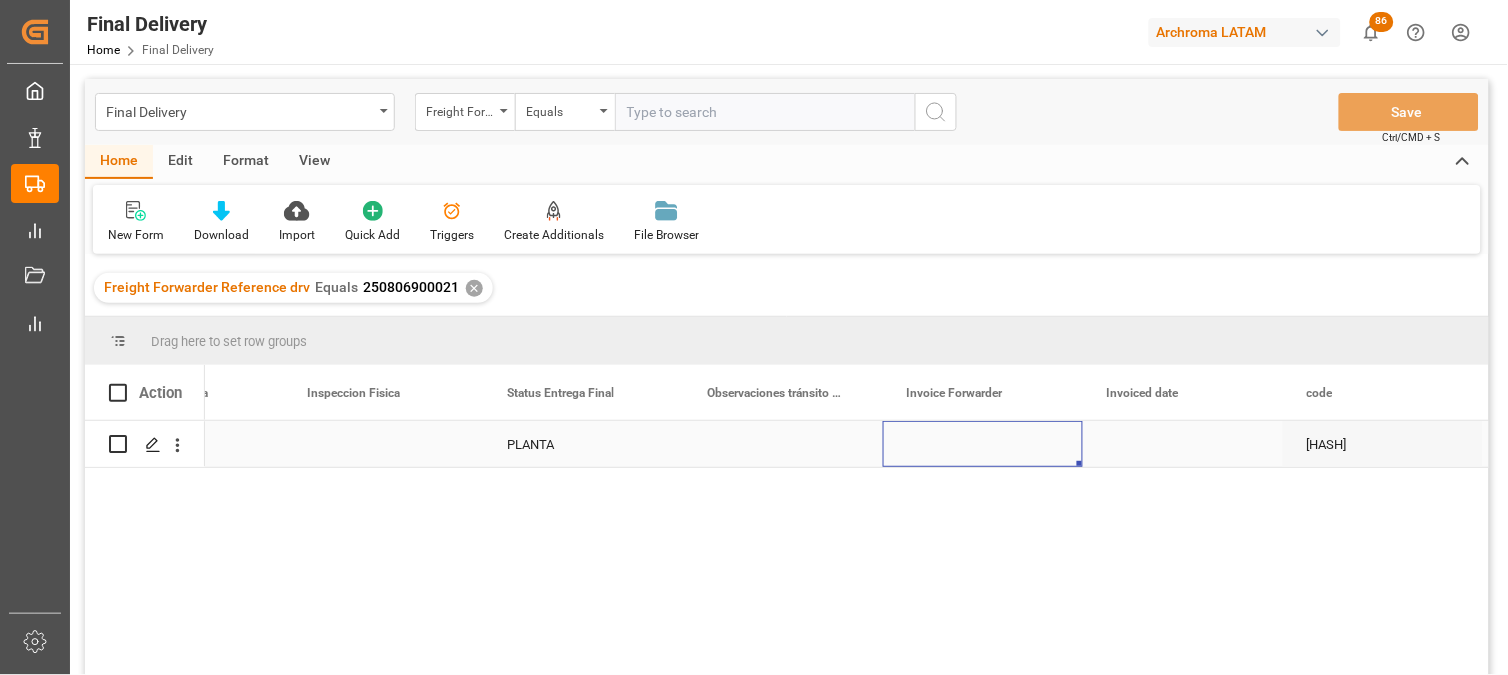 click at bounding box center [983, 444] 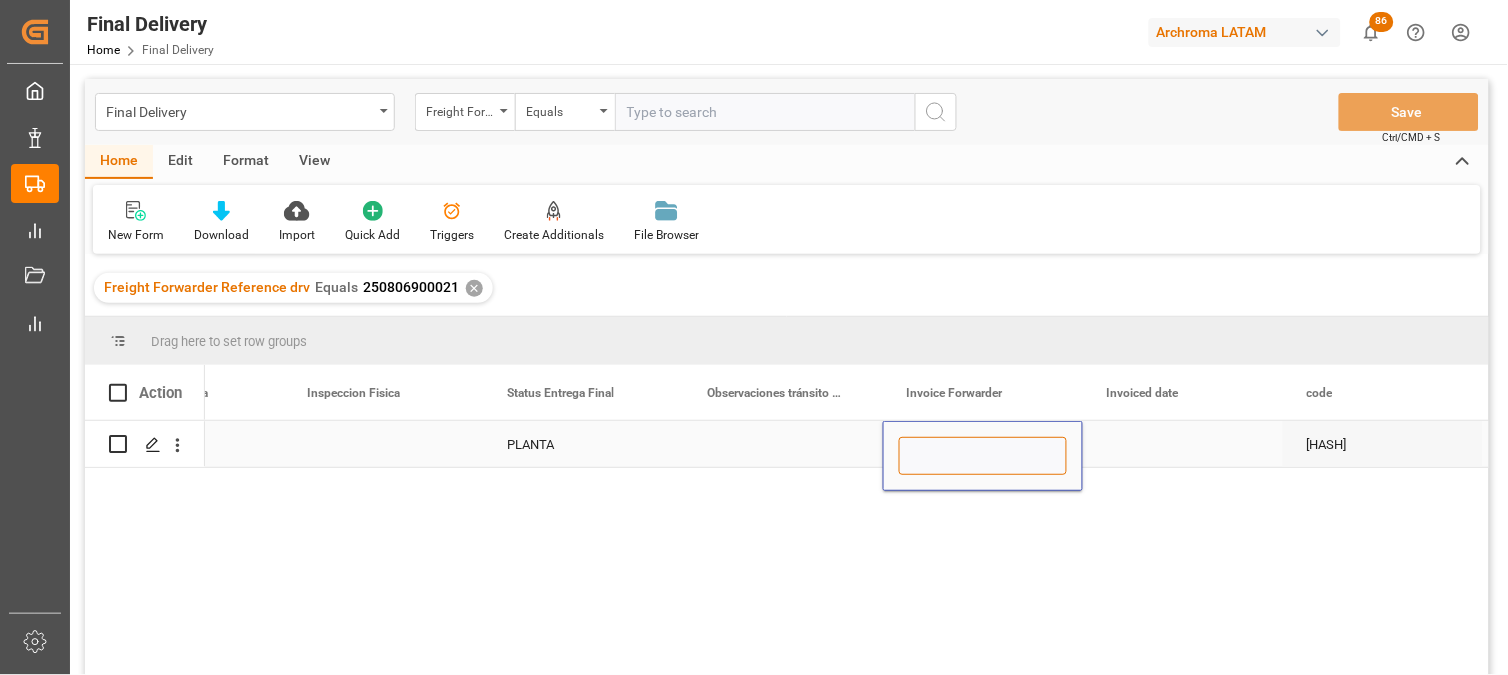 click at bounding box center (983, 456) 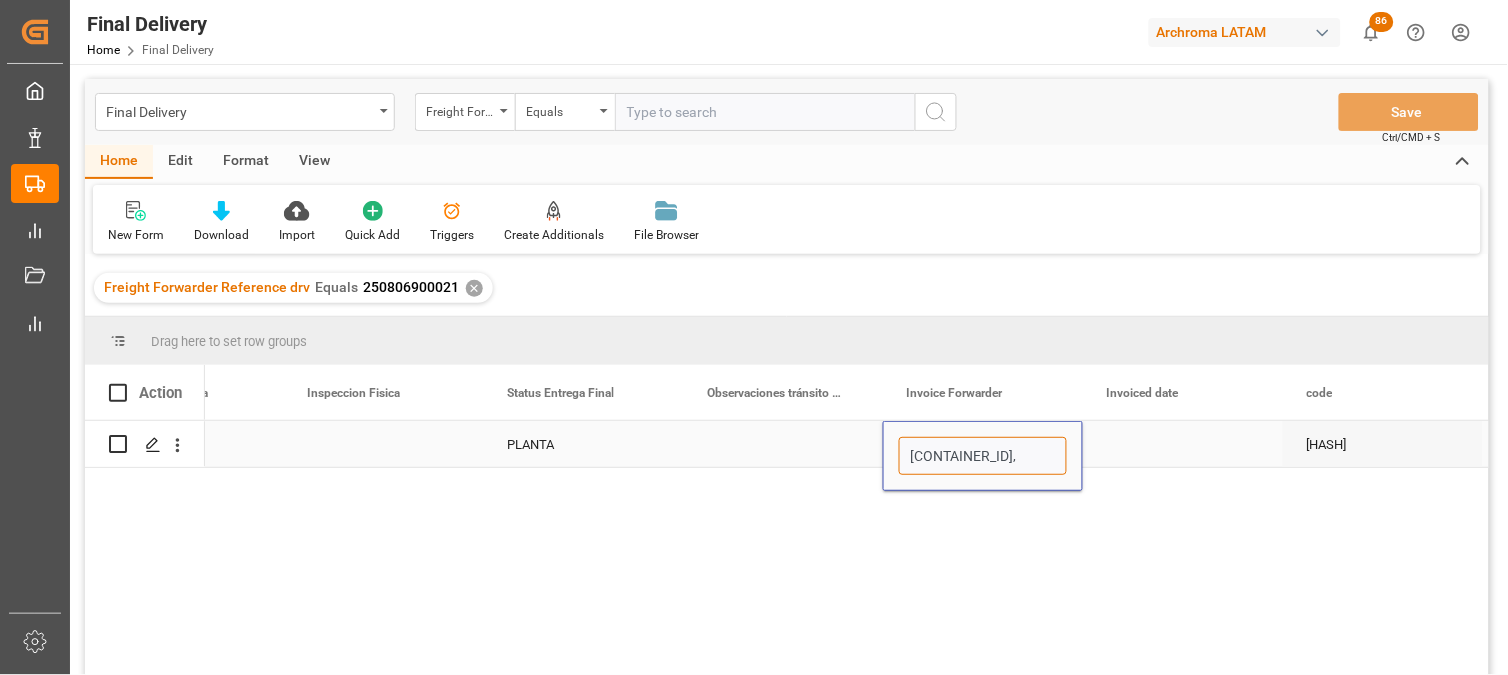 paste on "[CONTAINER_ID]" 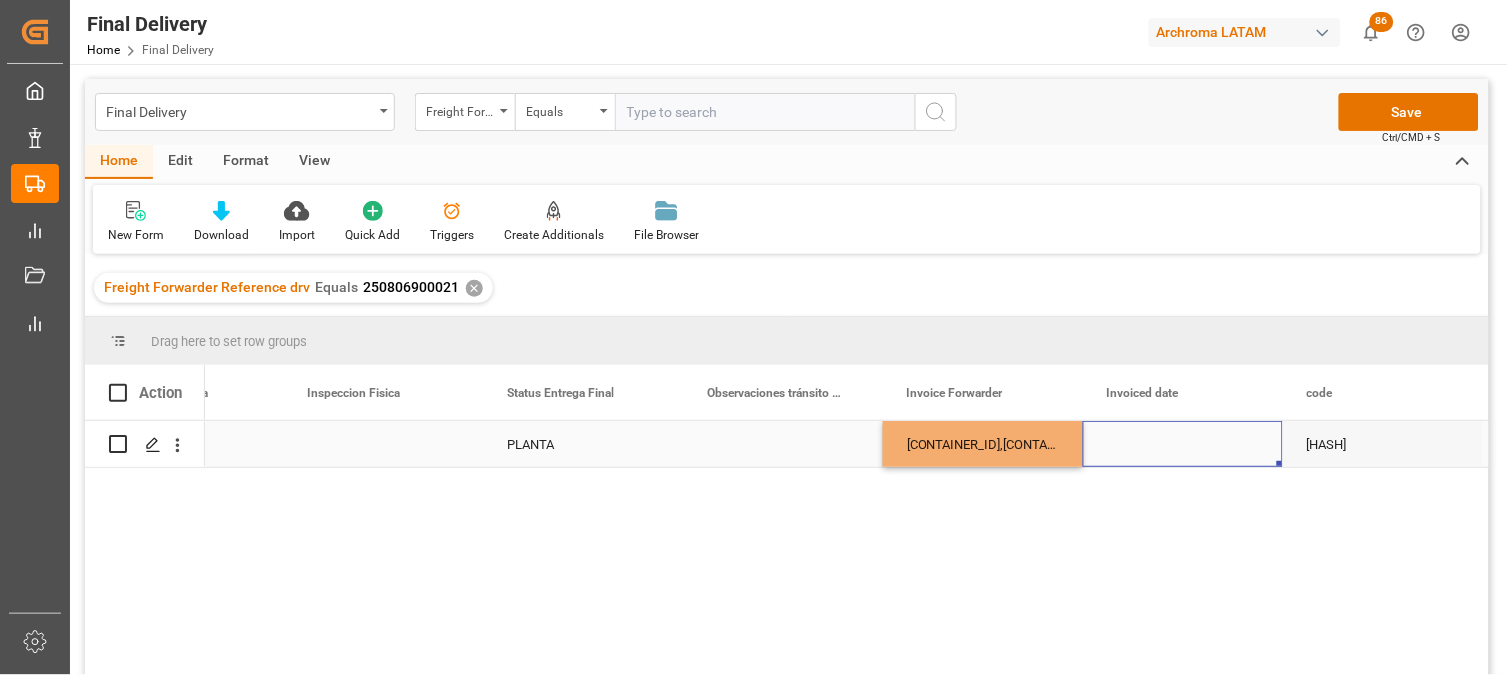 click at bounding box center [1183, 444] 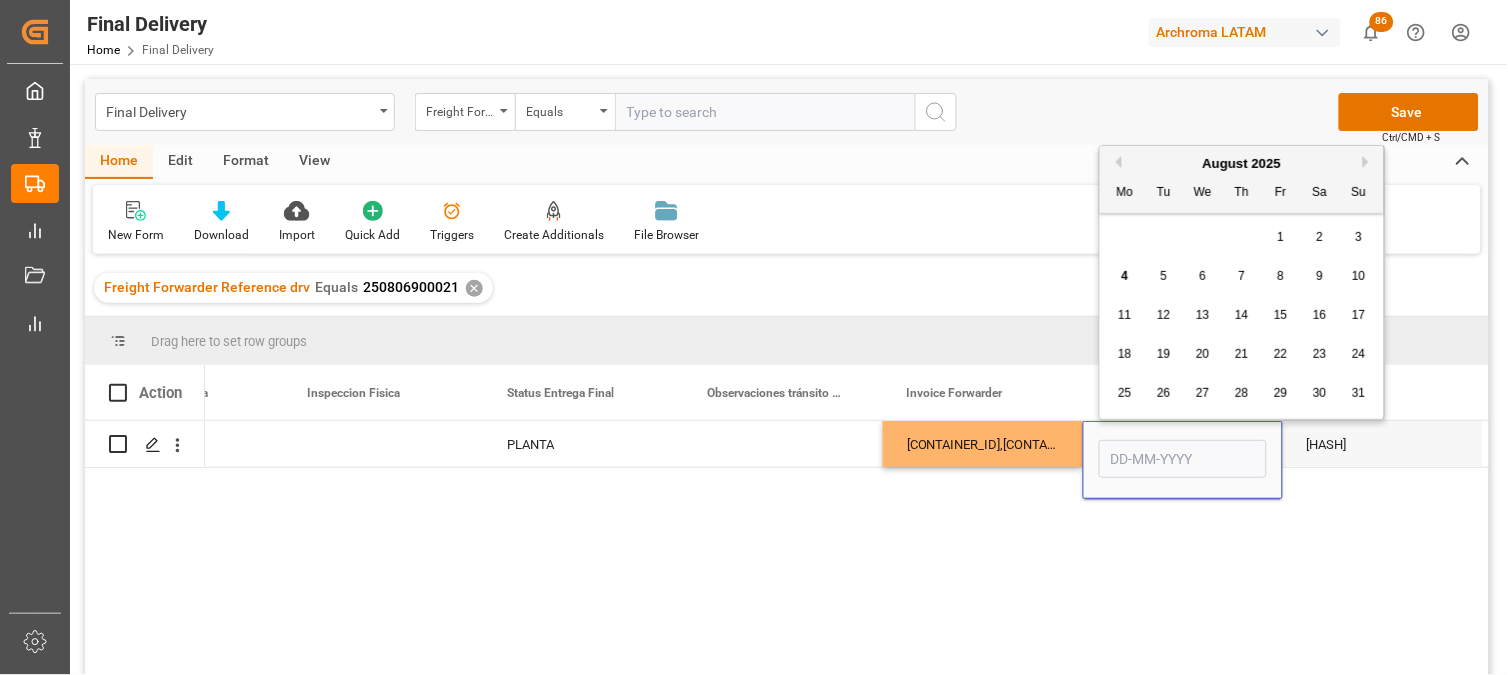 click on "4" at bounding box center [1125, 276] 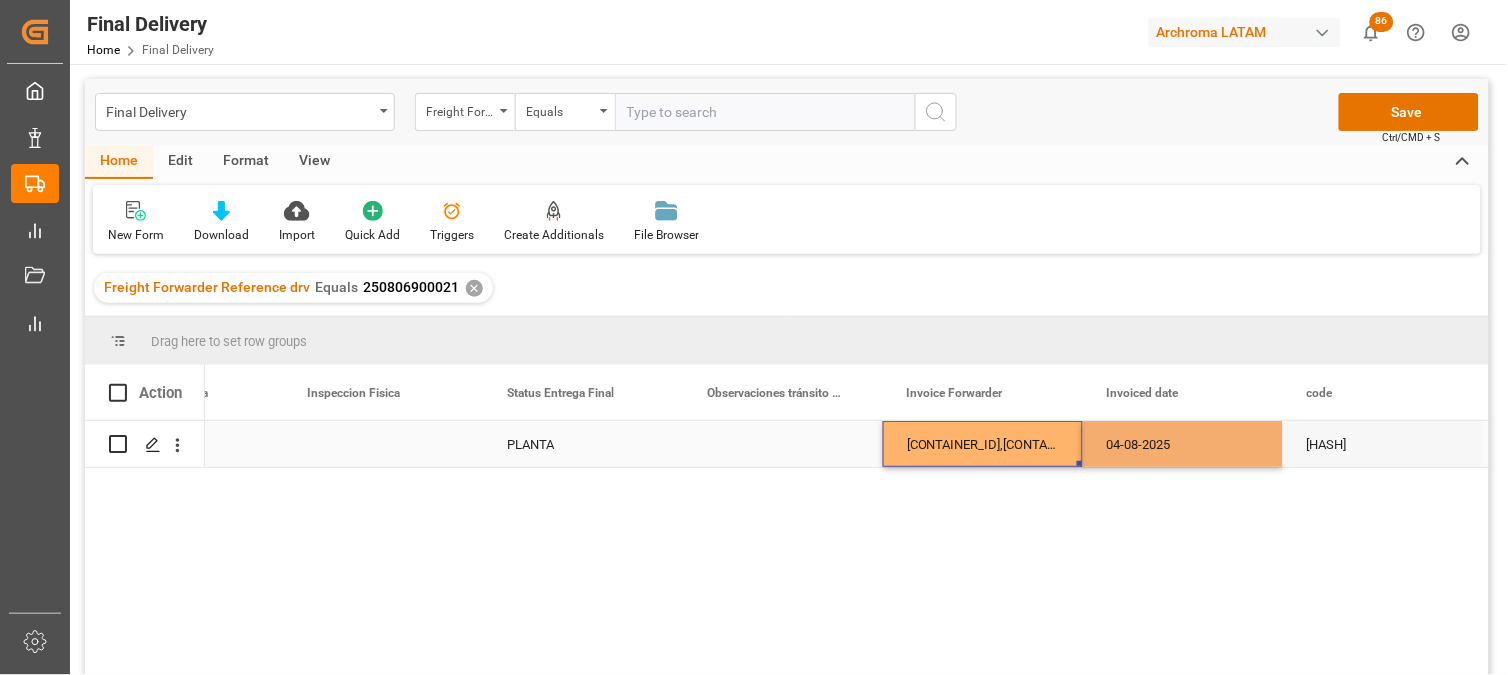 click on "[CONTAINER_ID],[CONTAINER_ID]" at bounding box center [983, 444] 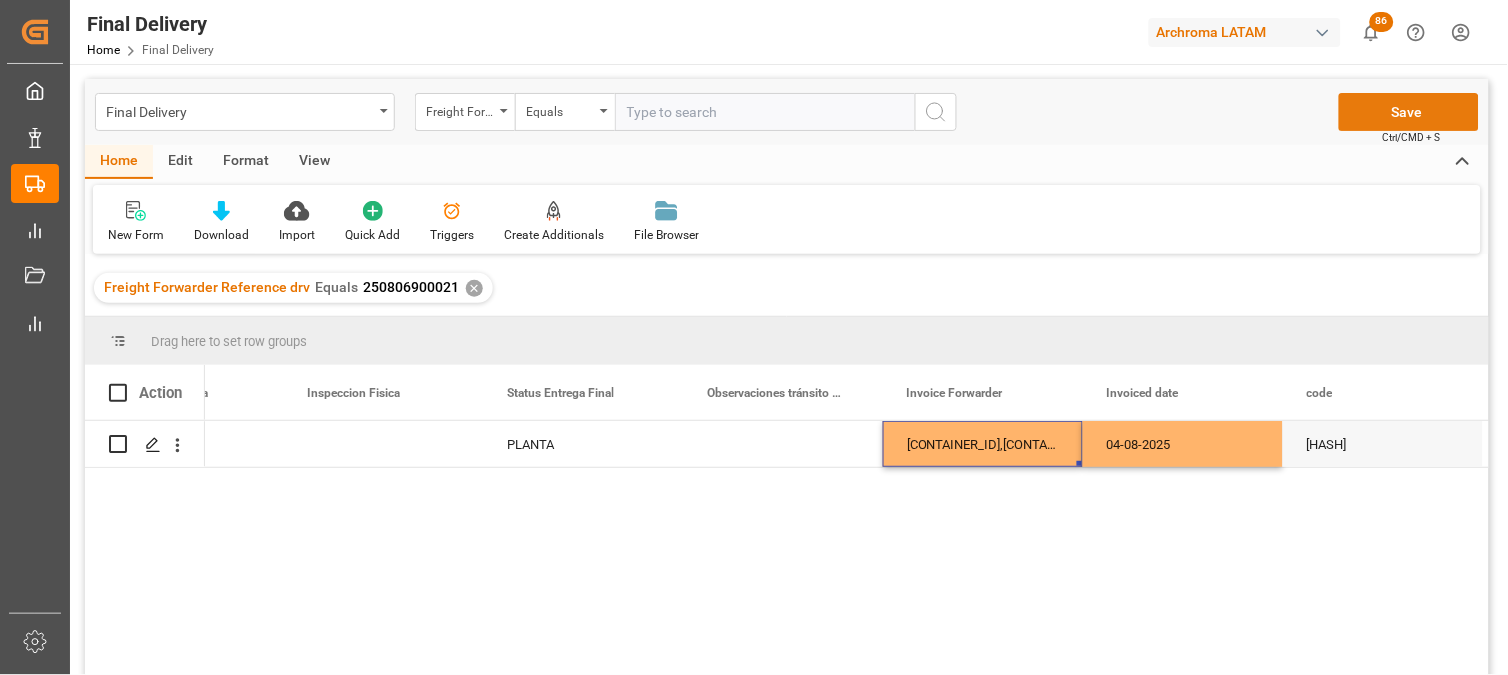 click on "Save" at bounding box center (1409, 112) 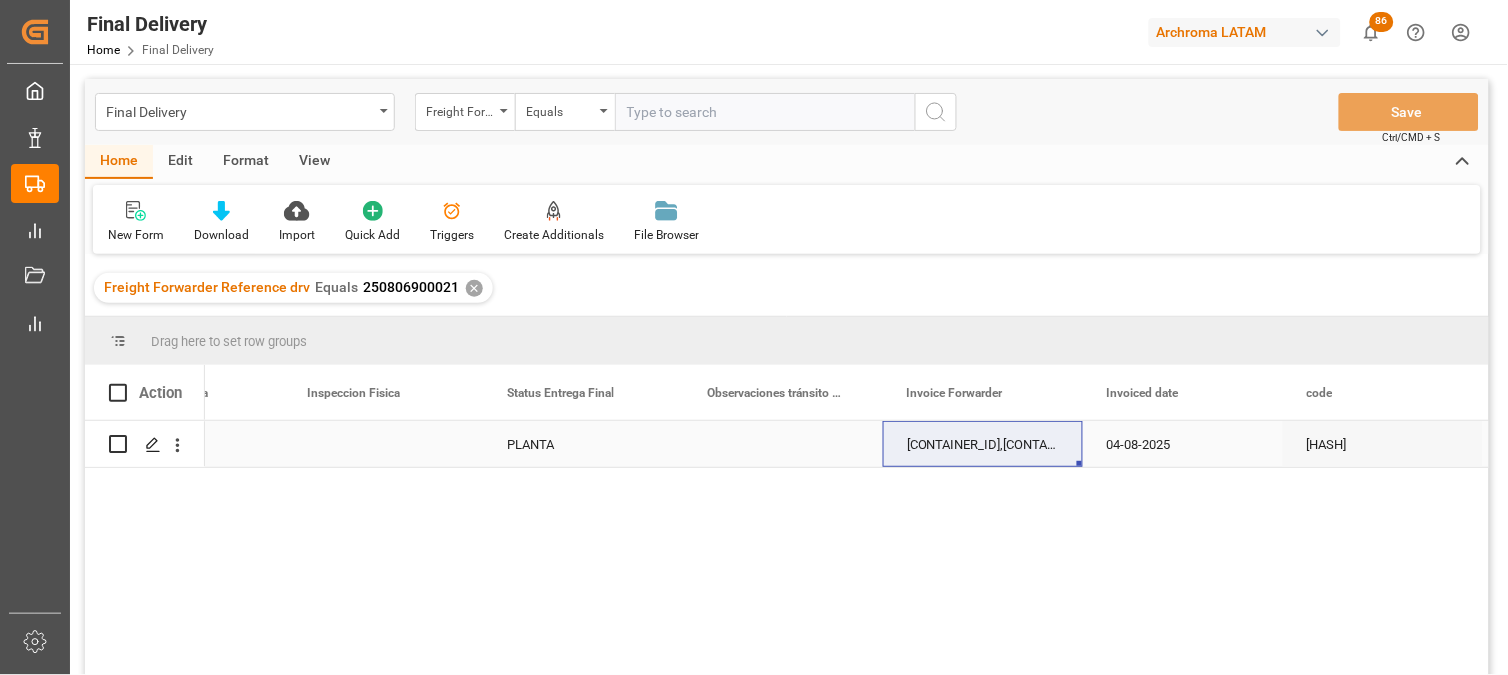 click at bounding box center [118, 444] 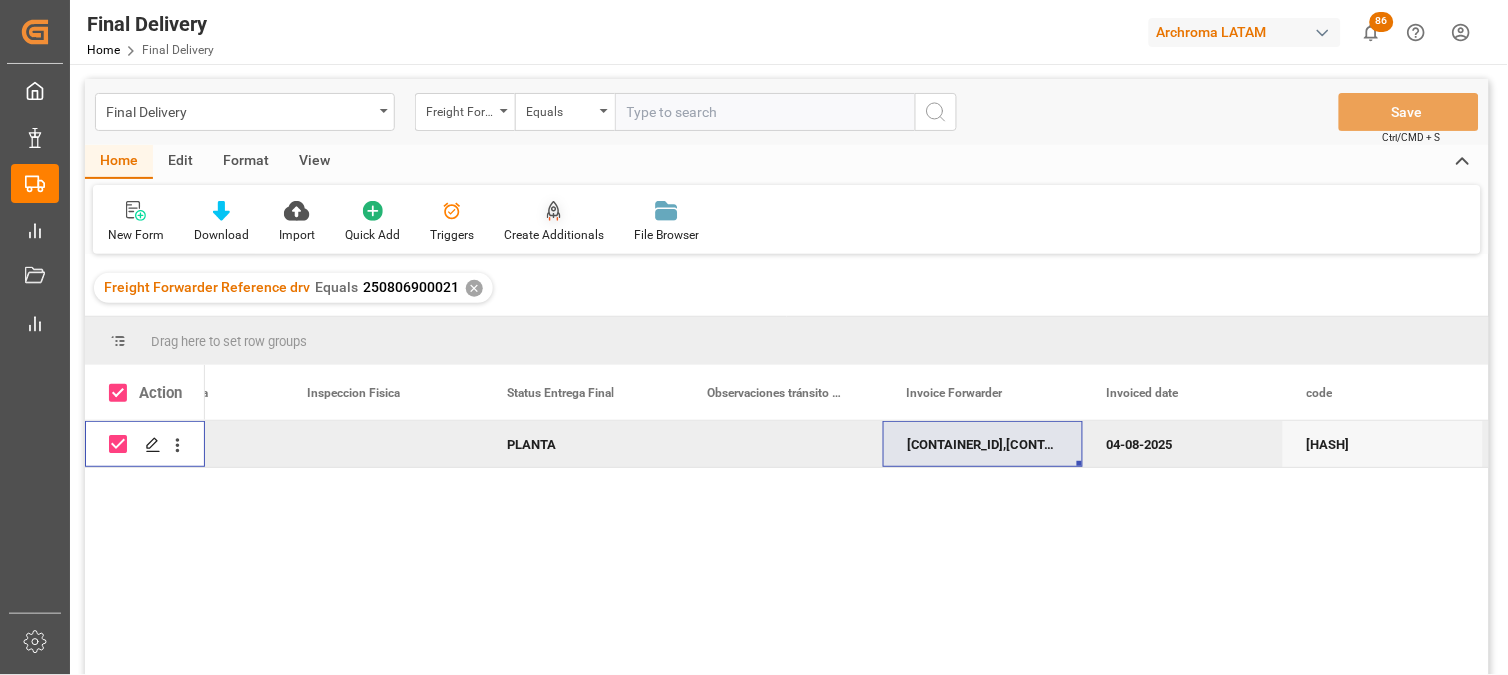 click 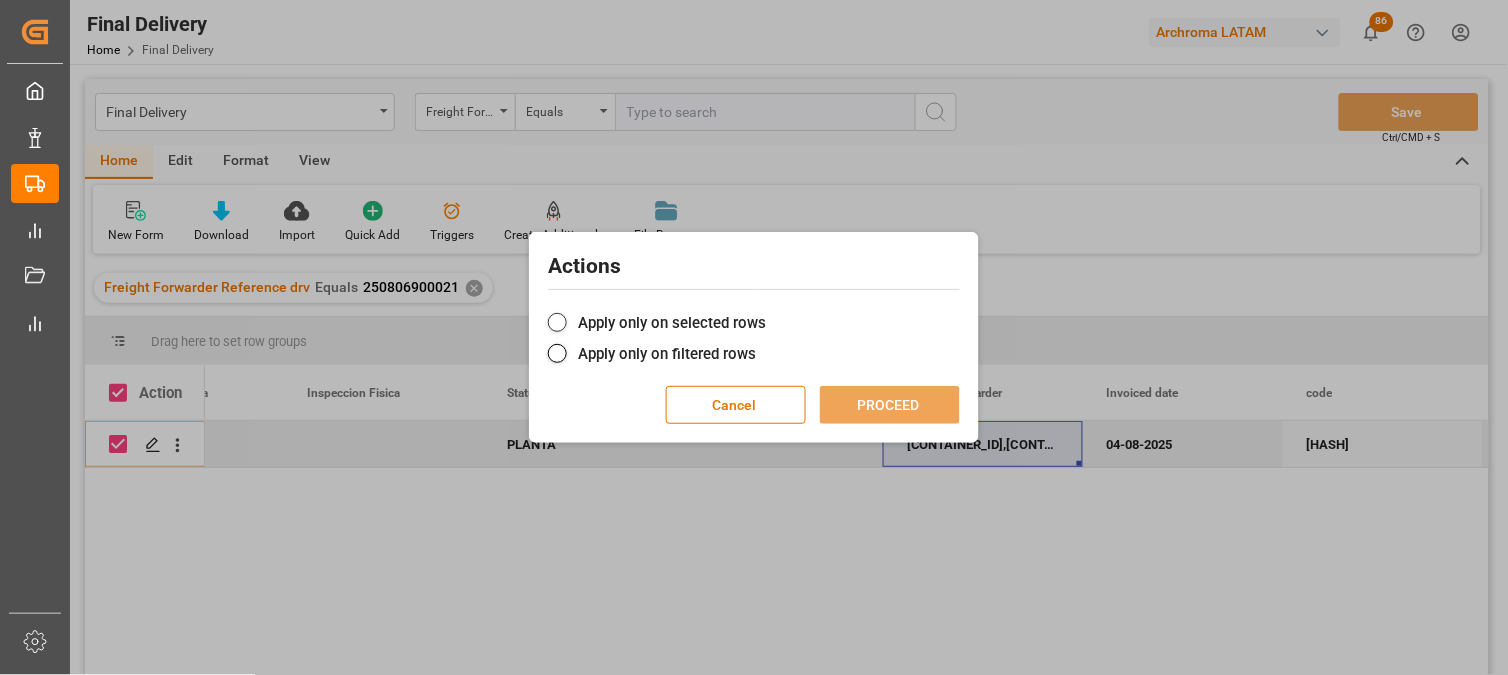 click on "Apply only on selected rows" at bounding box center (754, 323) 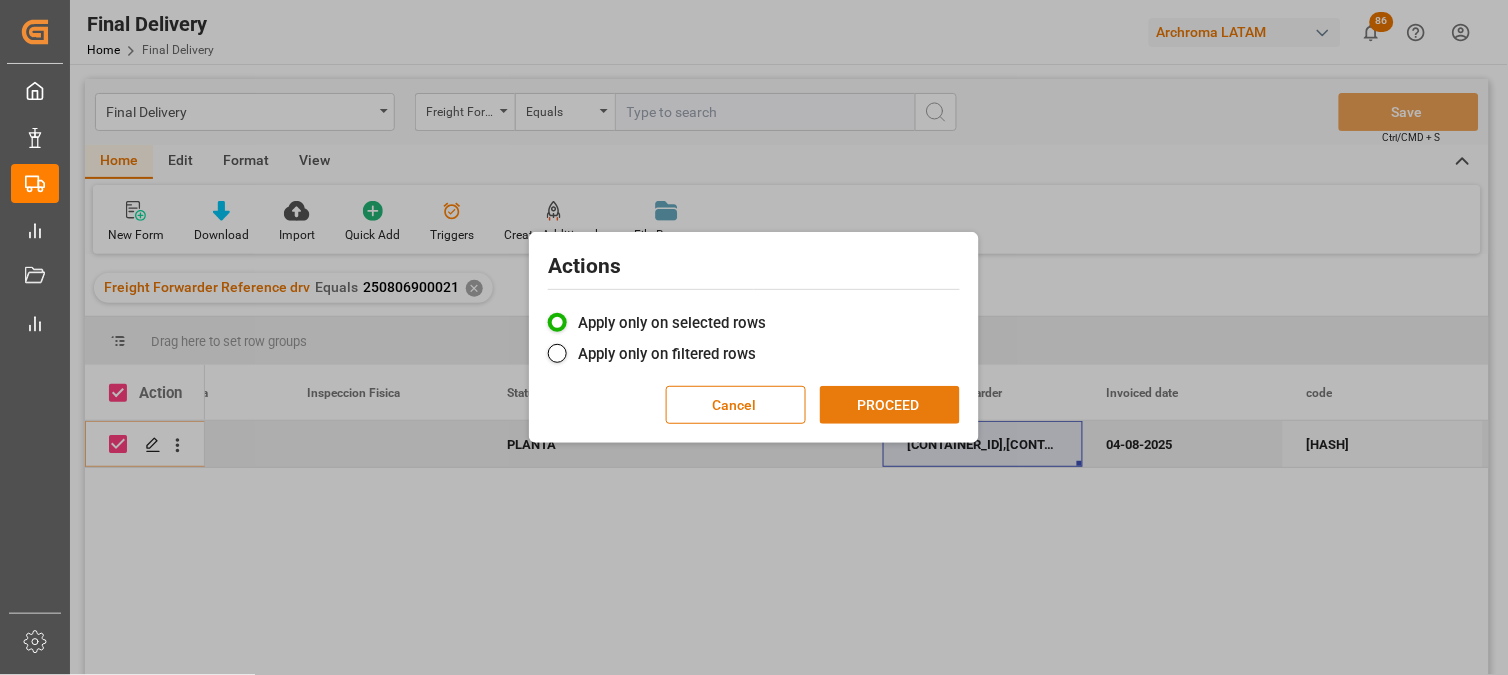 click on "PROCEED" at bounding box center (890, 405) 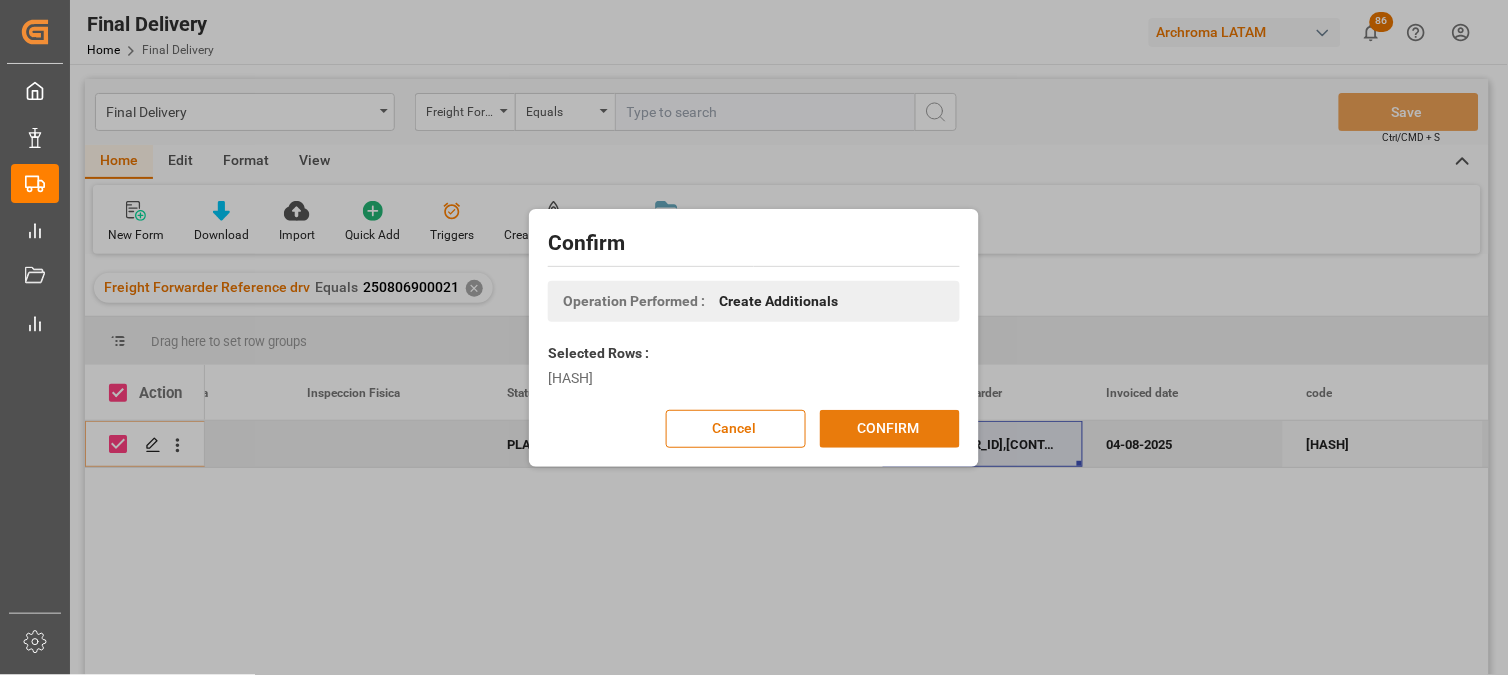 click on "CONFIRM" at bounding box center (890, 429) 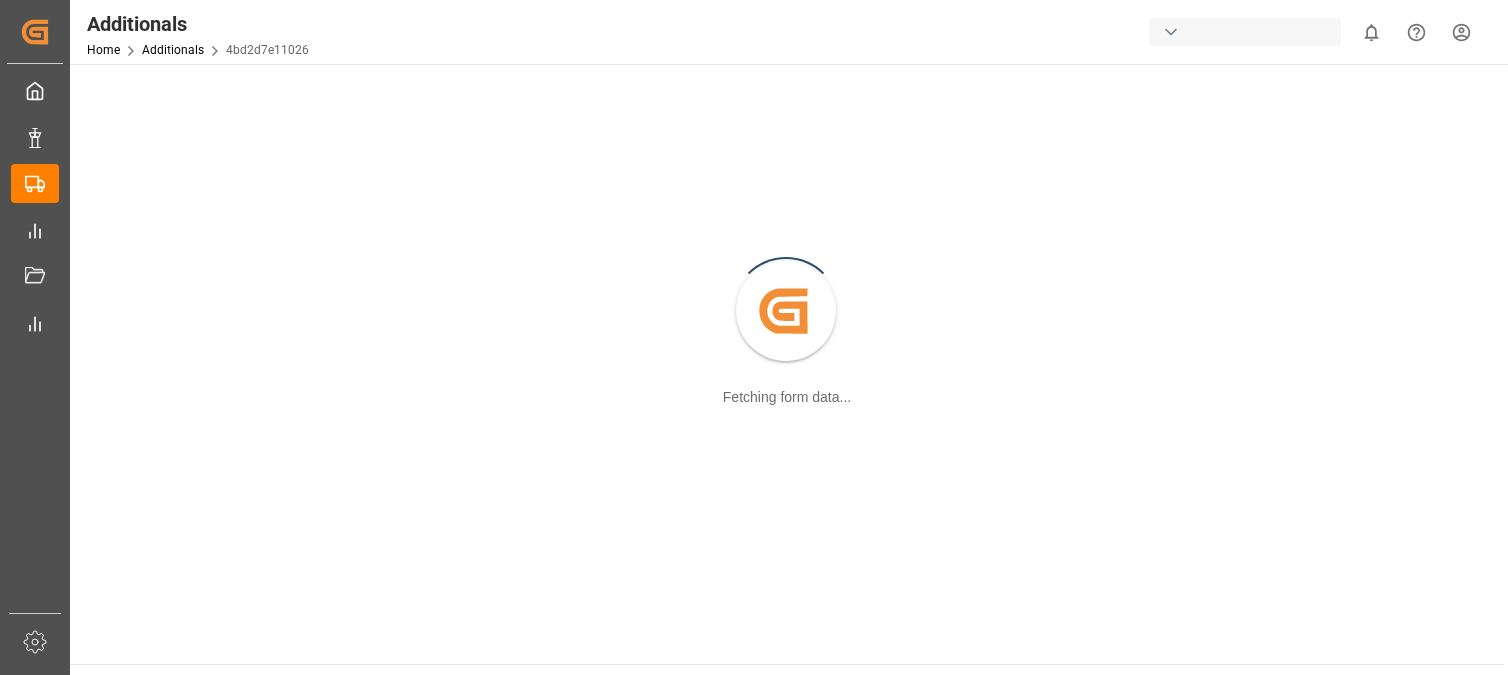 scroll, scrollTop: 0, scrollLeft: 0, axis: both 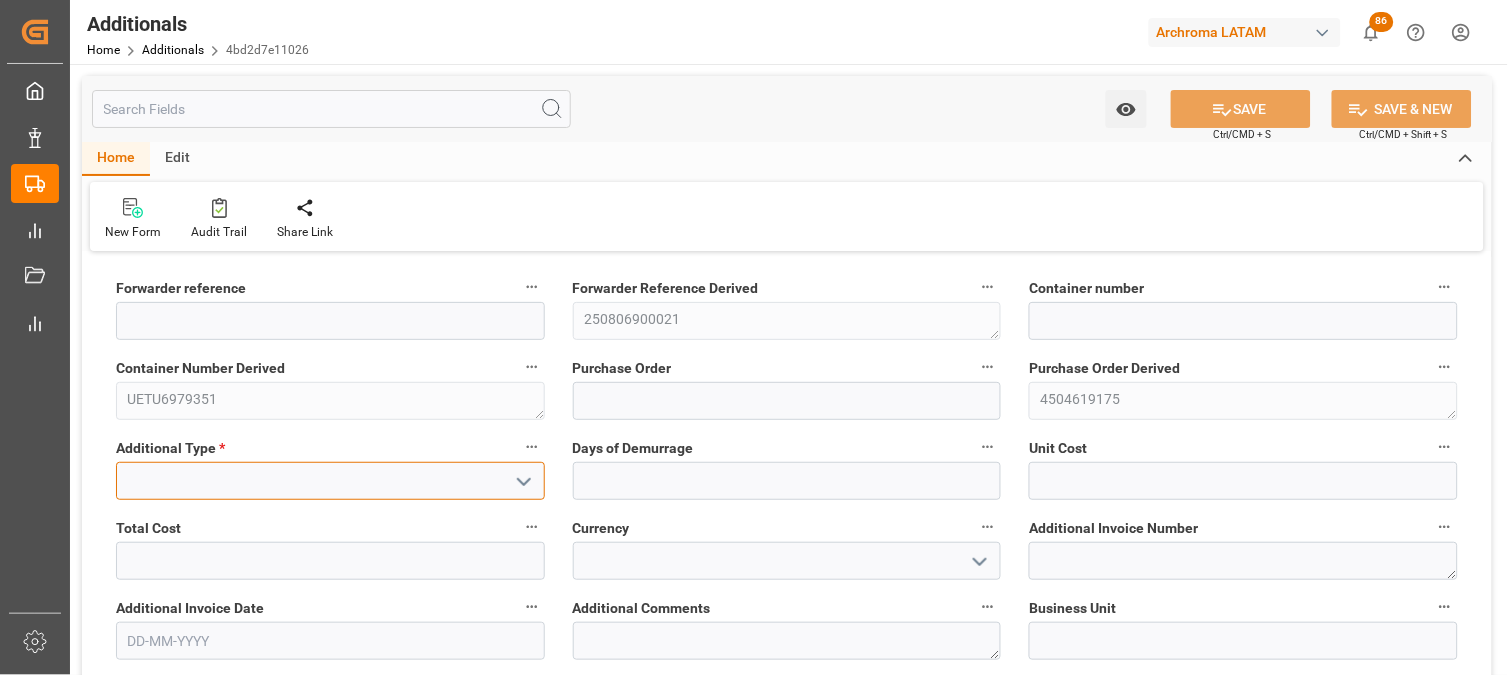 click at bounding box center [330, 481] 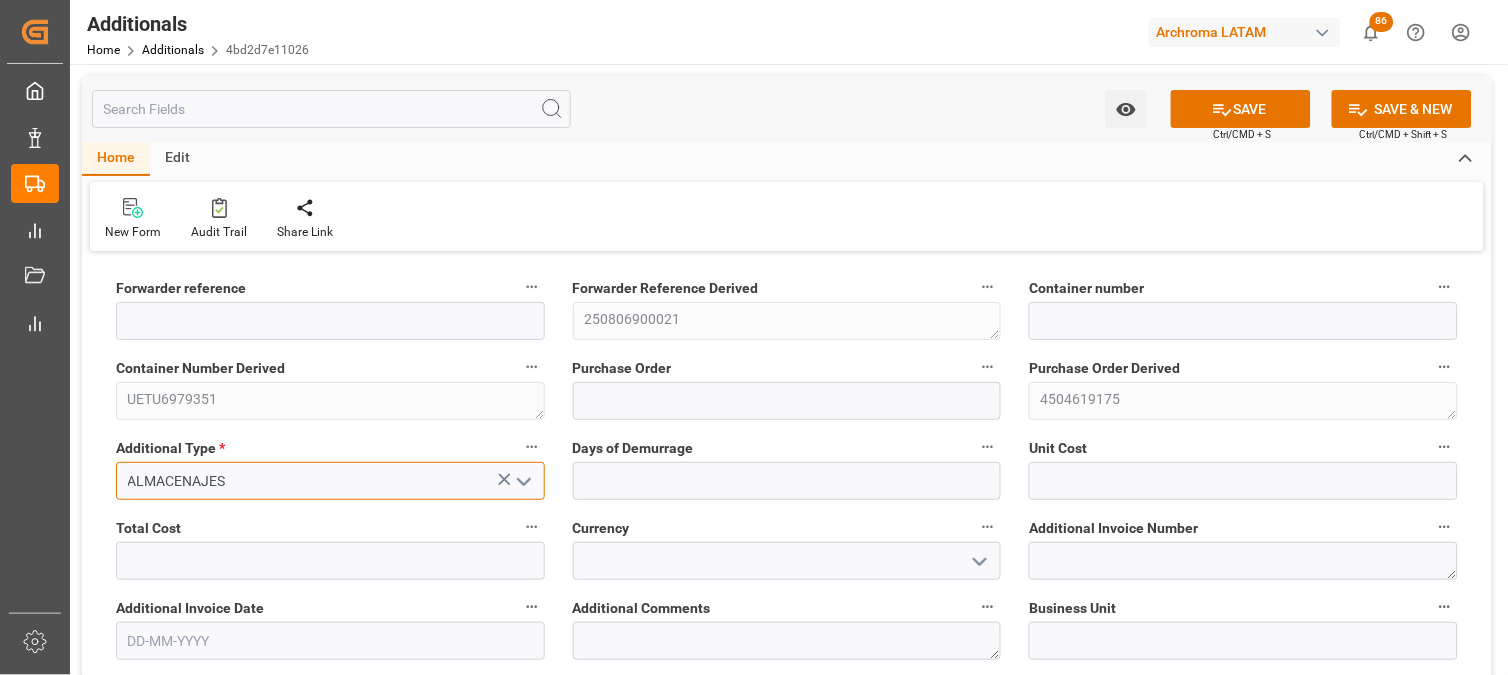 type on "ALMACENAJES" 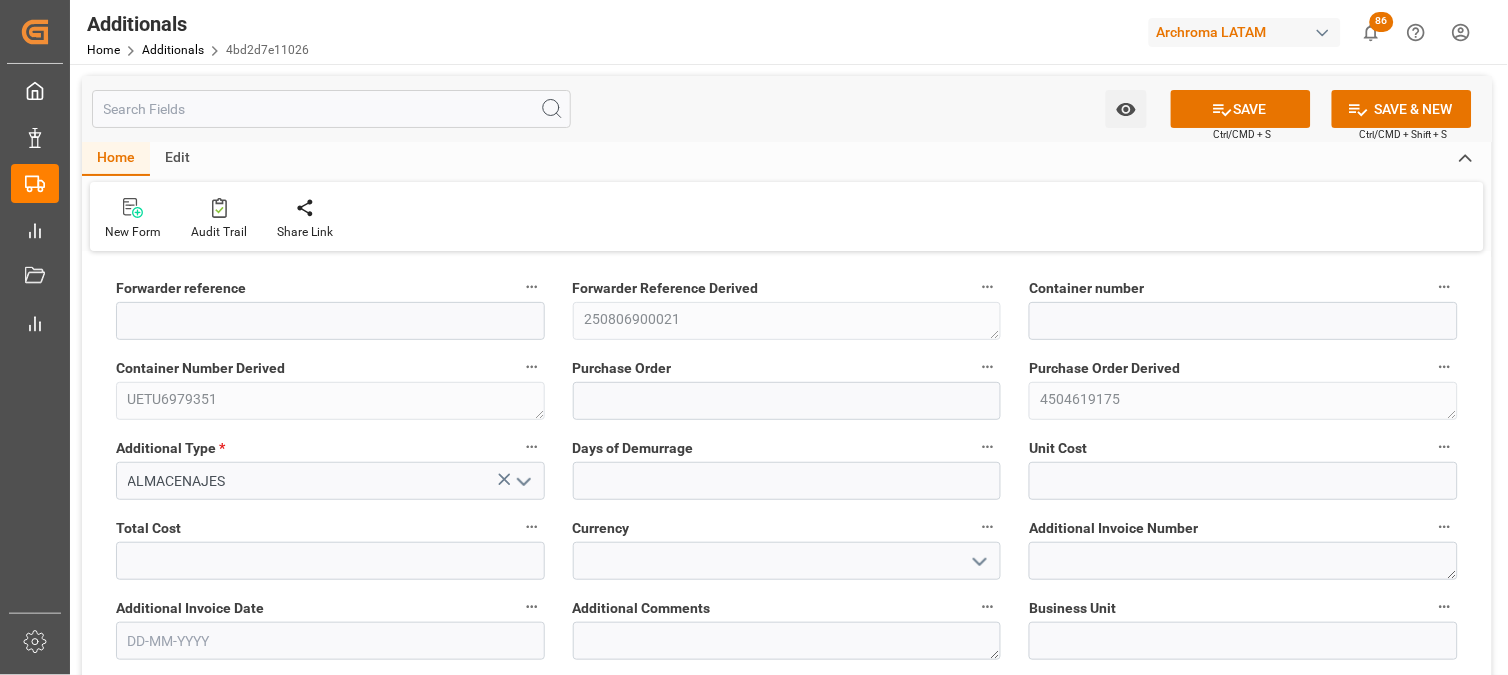 type 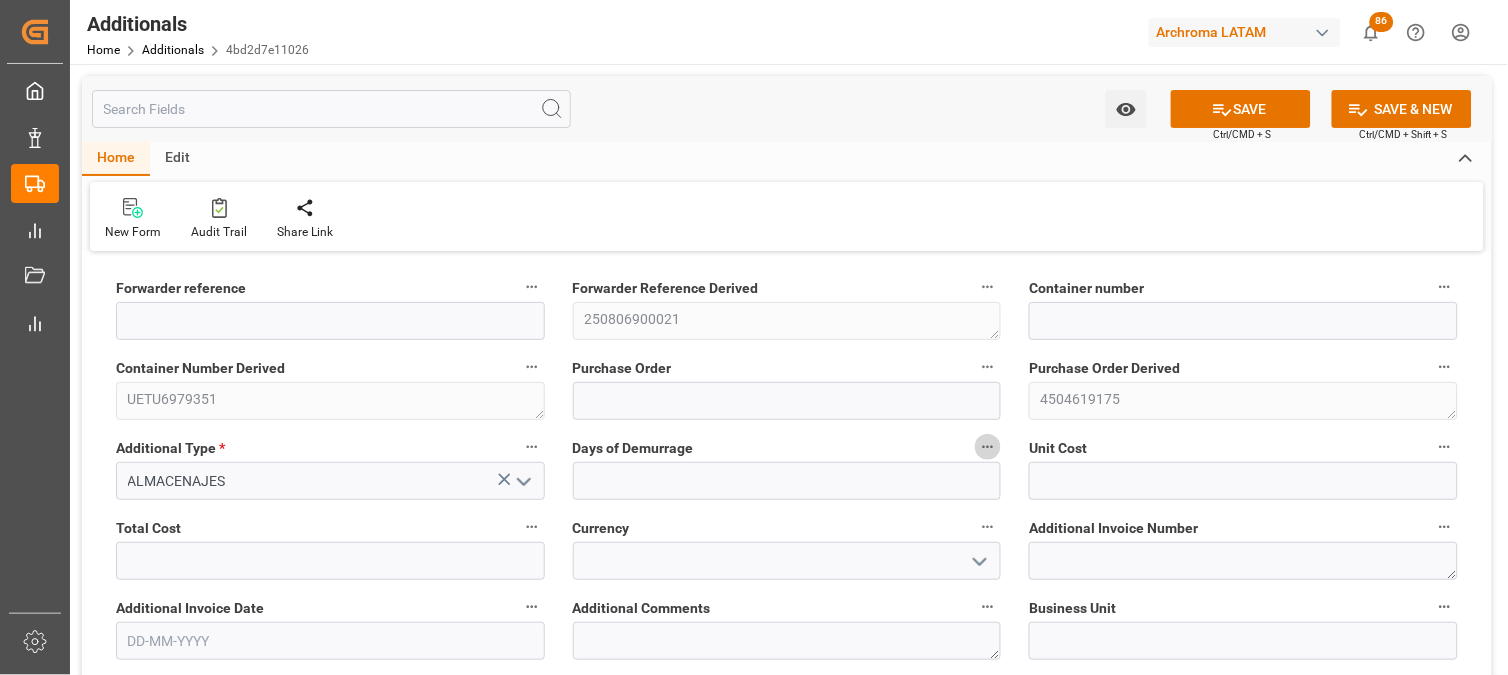 type 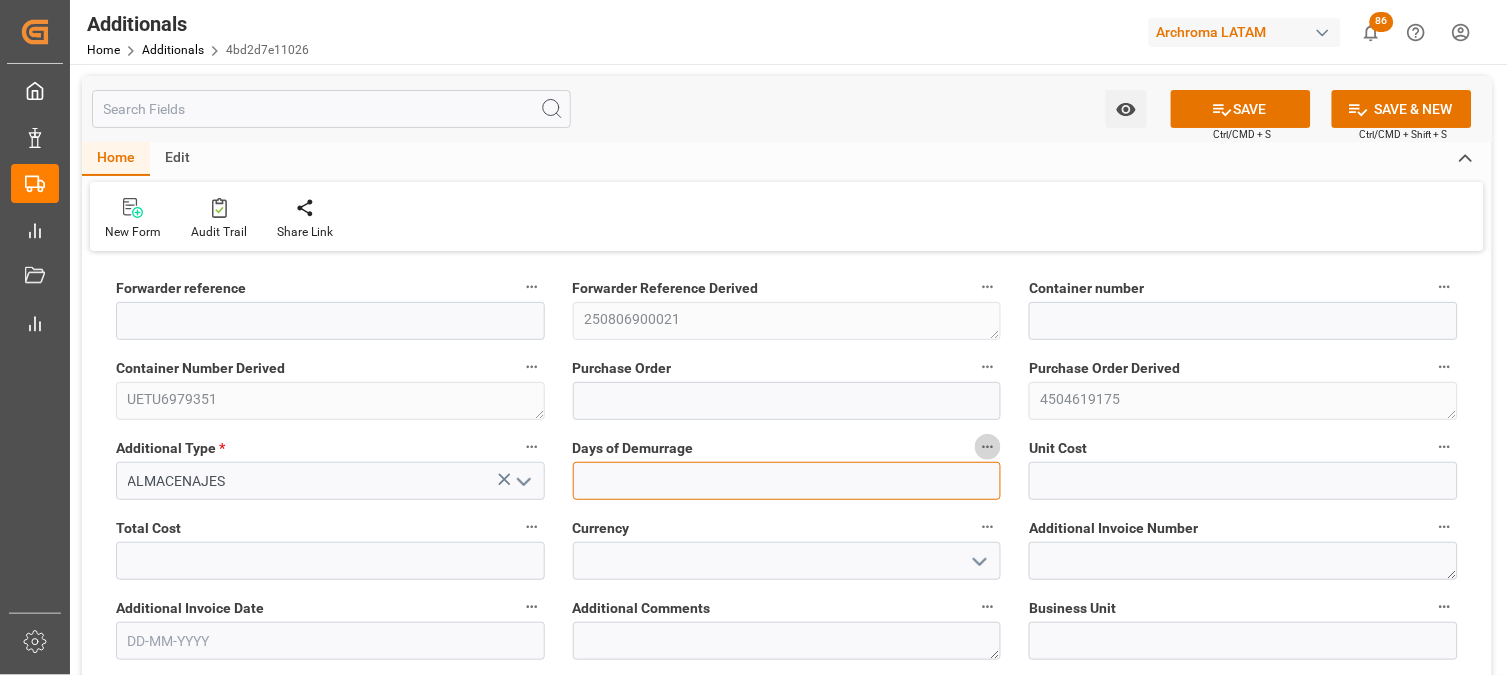 click at bounding box center (787, 481) 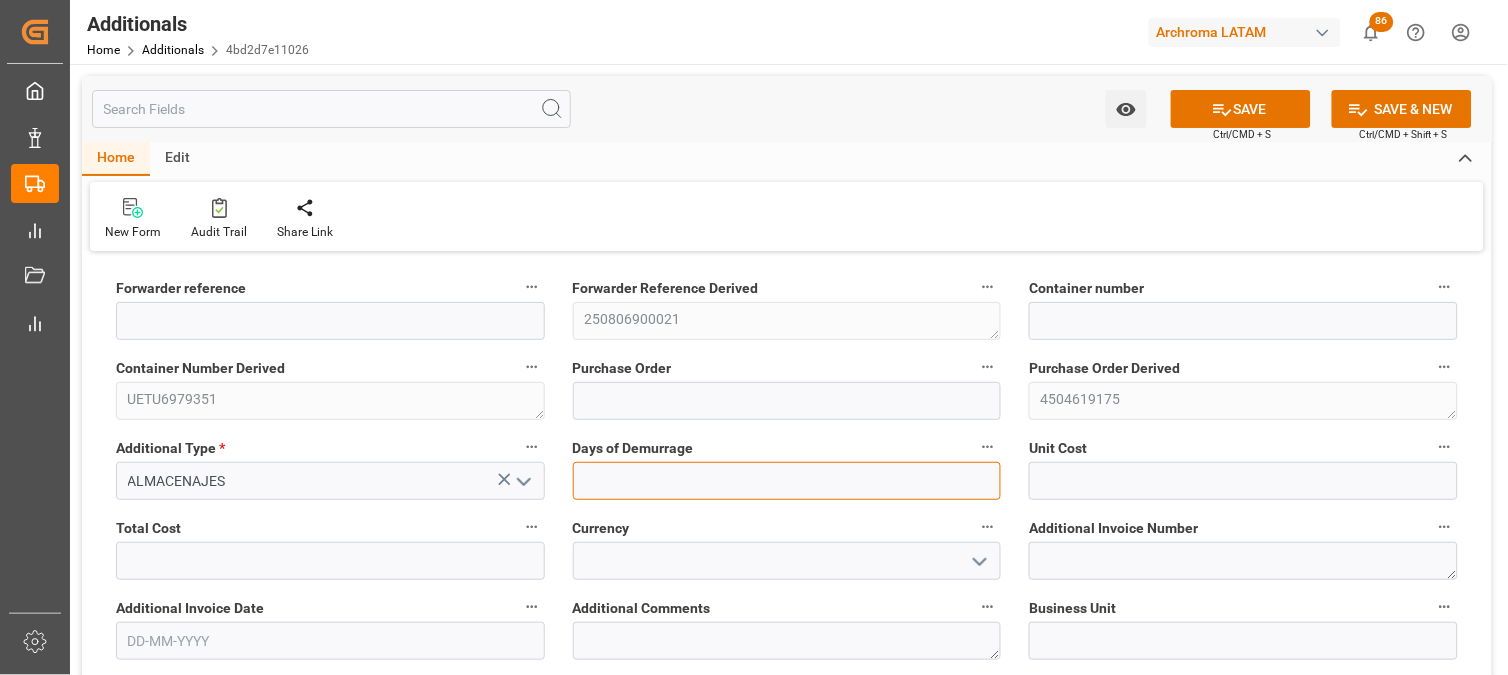 paste 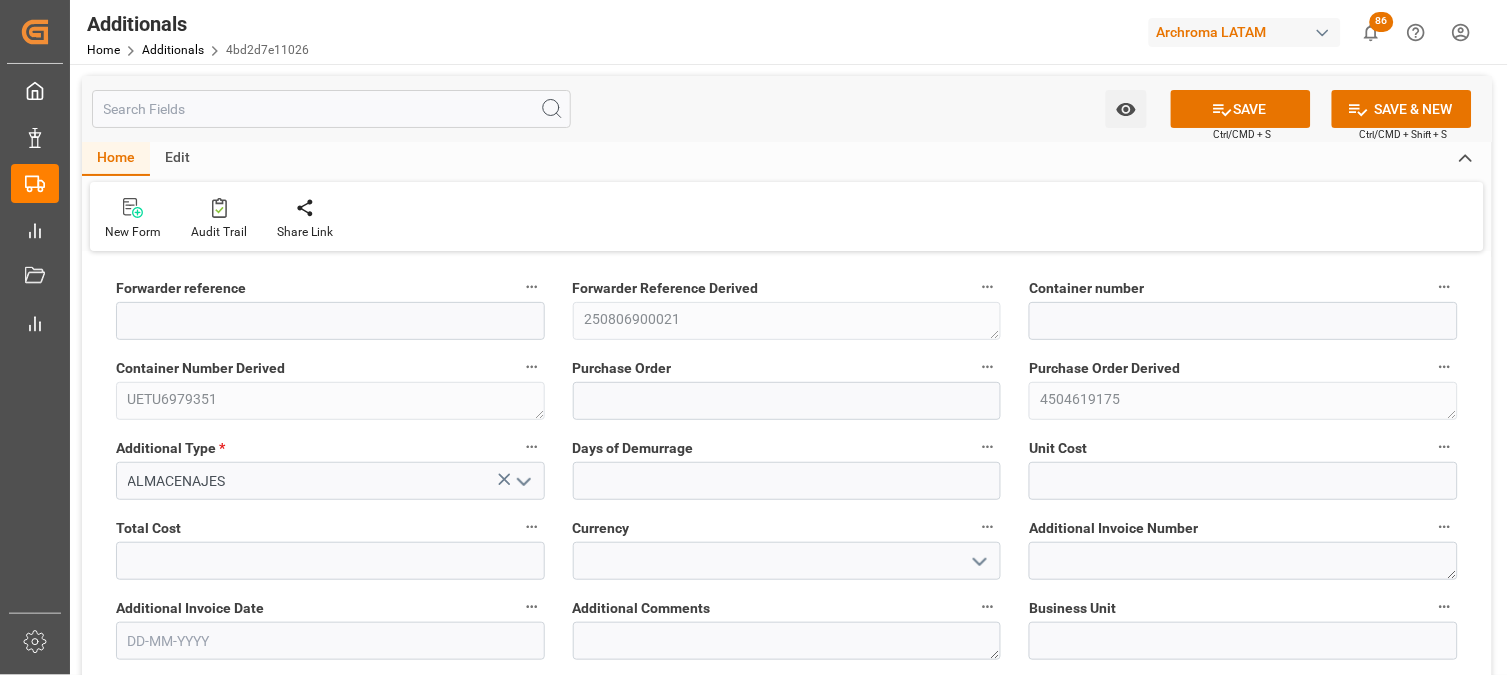click on "Unit Cost" at bounding box center [1243, 467] 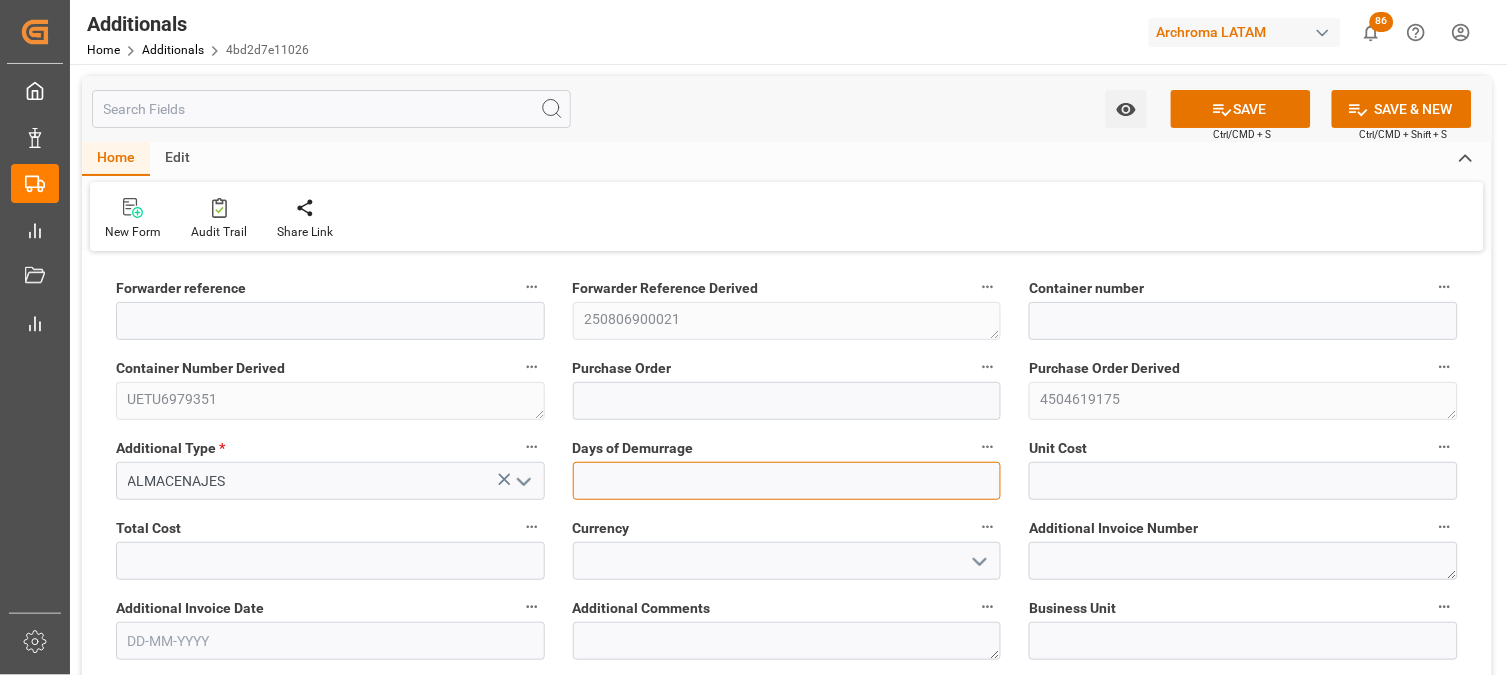 click at bounding box center [787, 481] 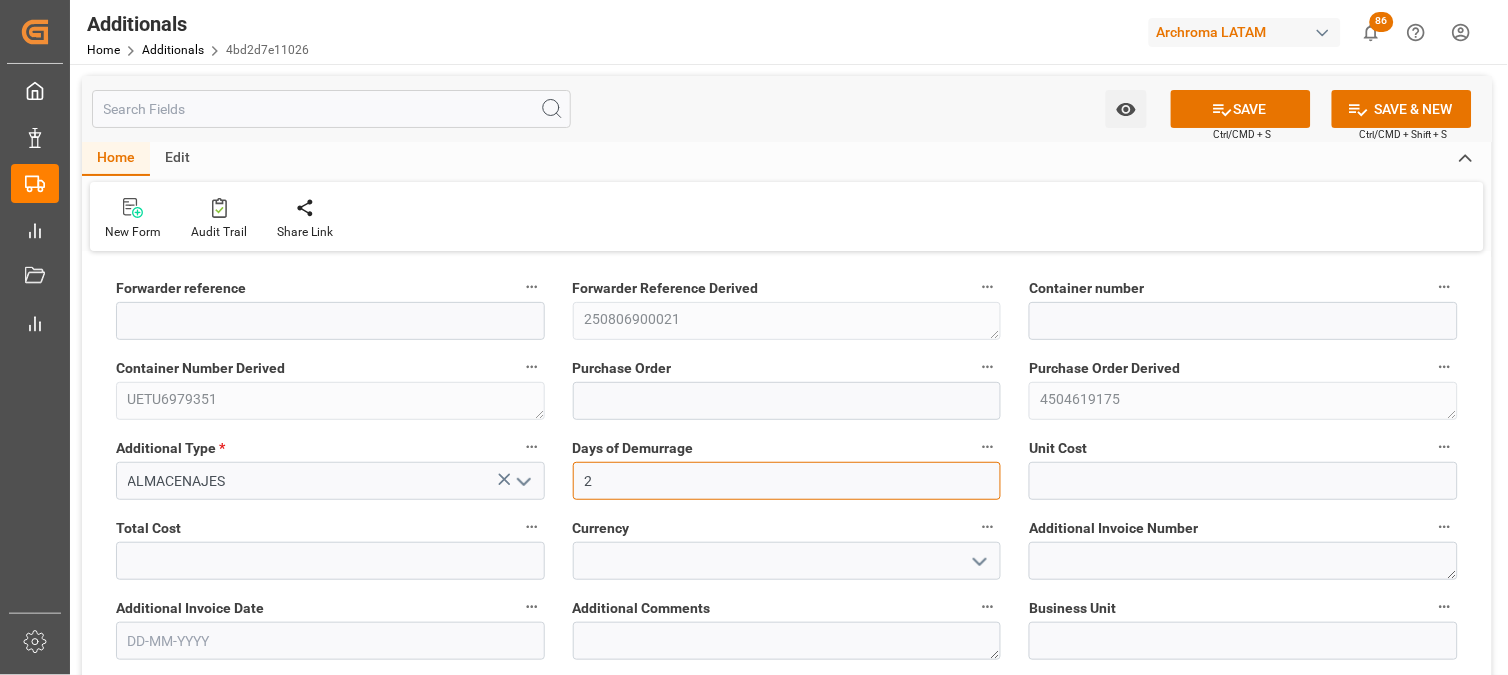 type on "2" 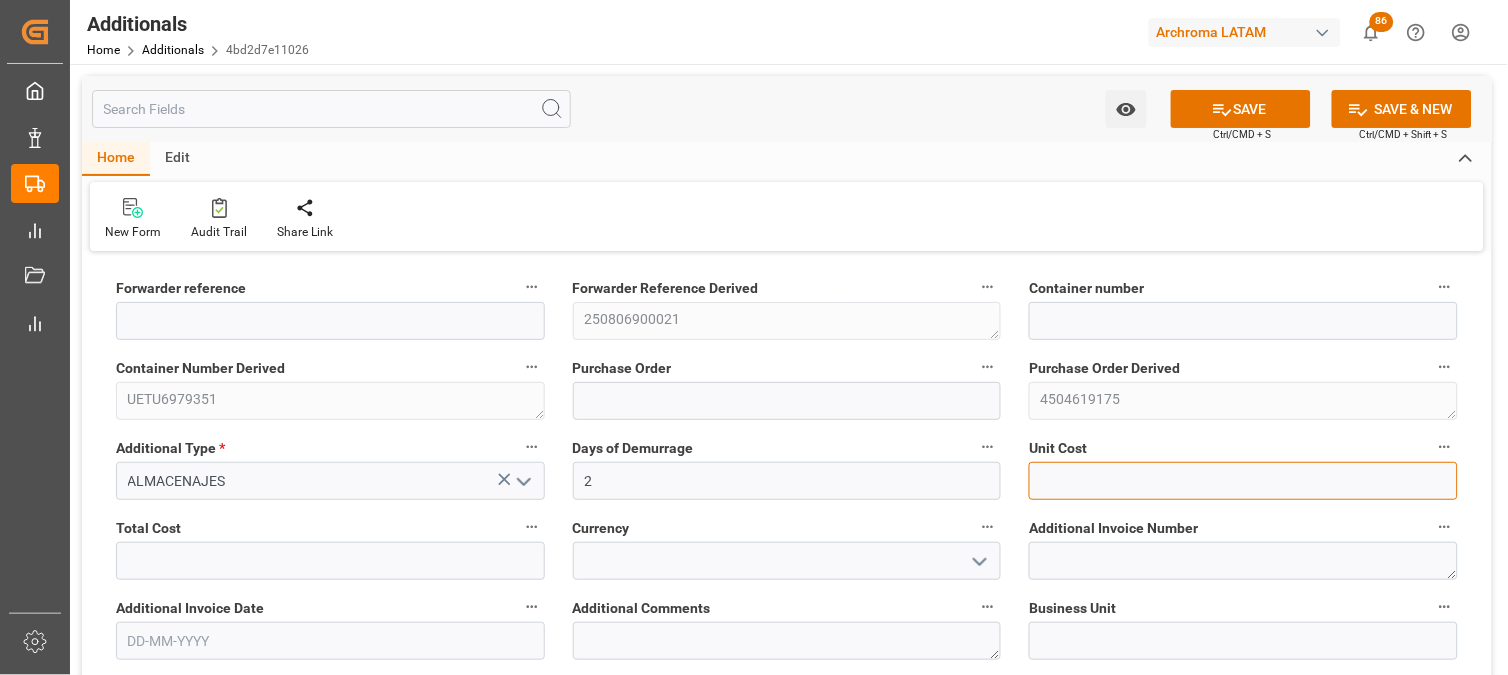 click at bounding box center [1243, 481] 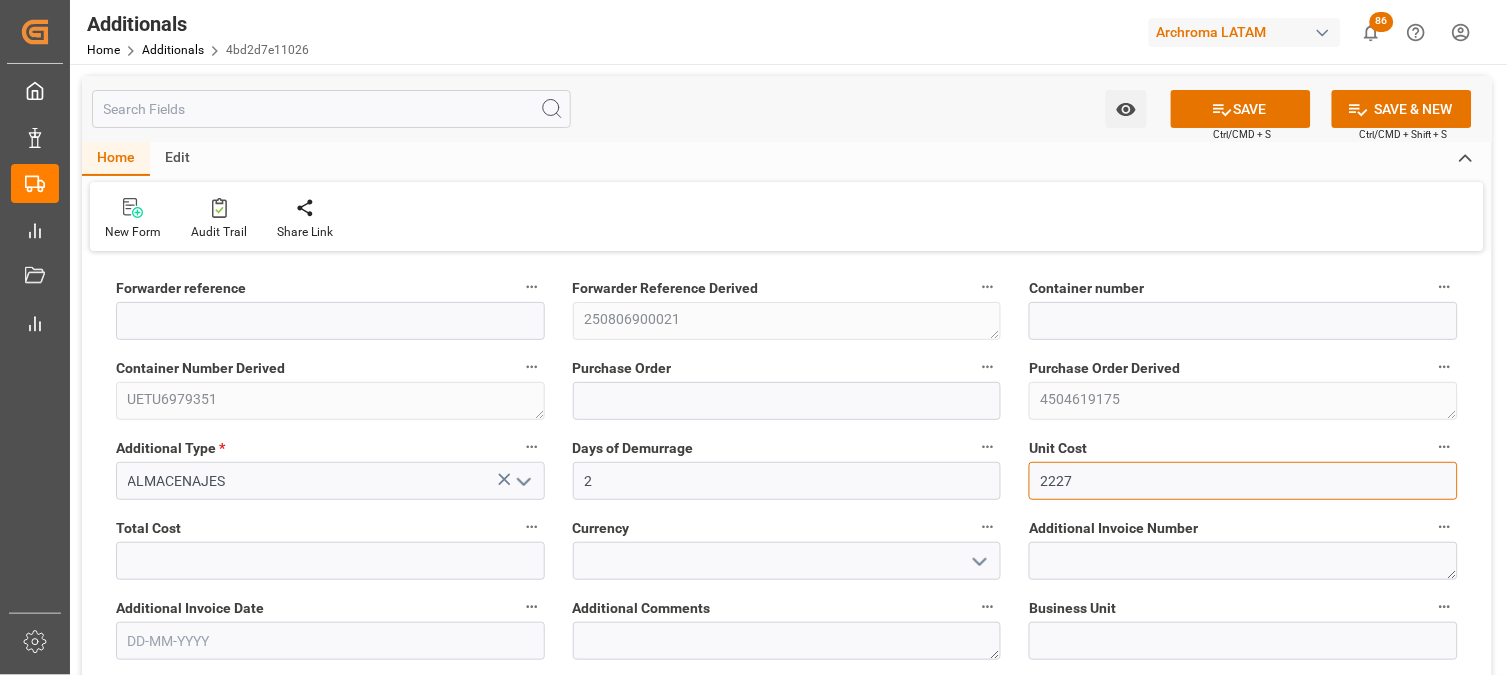 type on "2227" 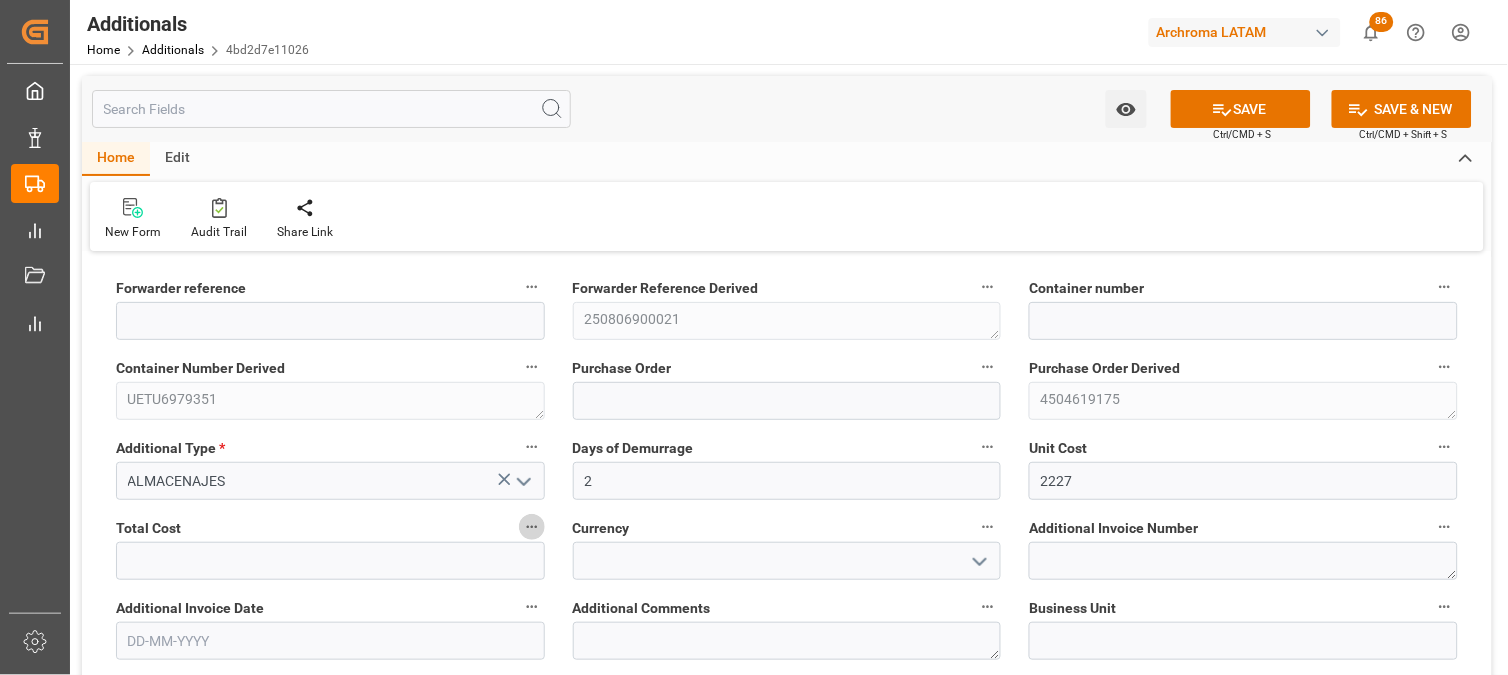 type 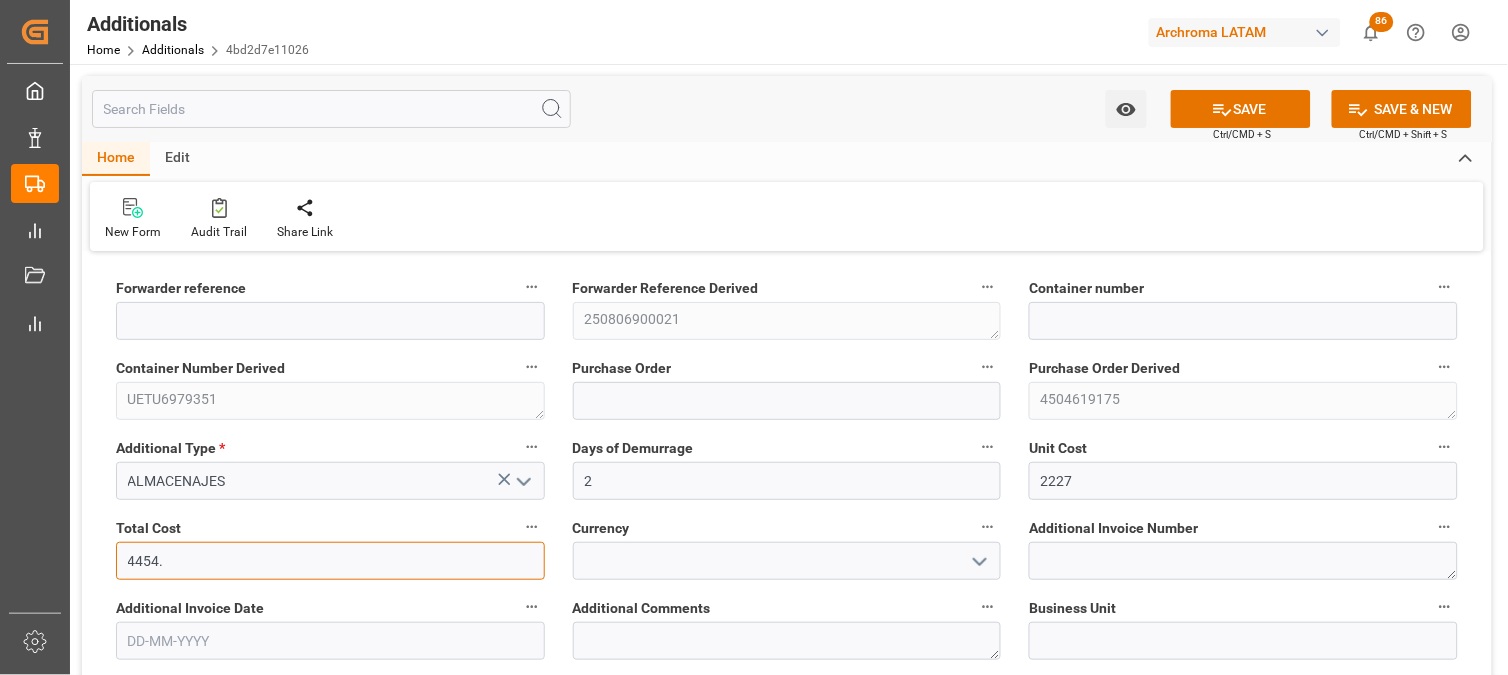type on "4454." 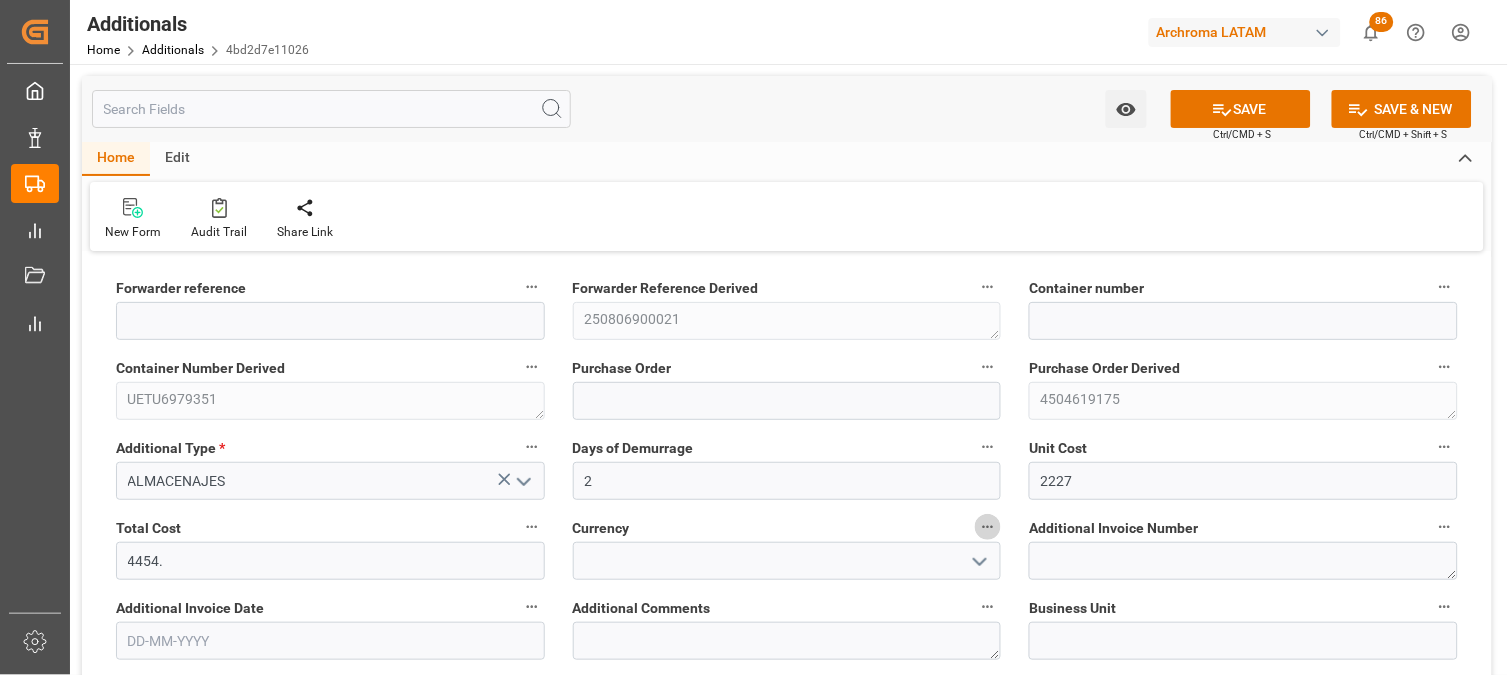 type 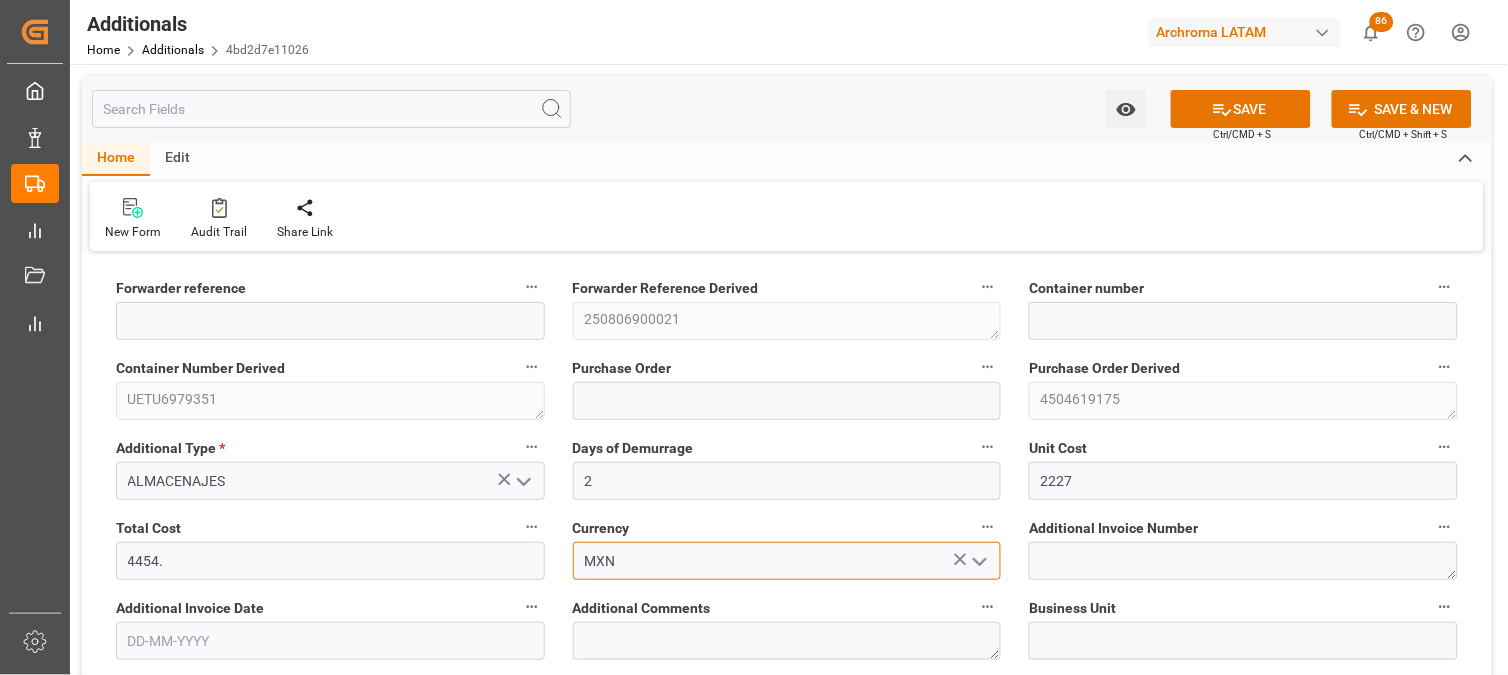 type on "MXN" 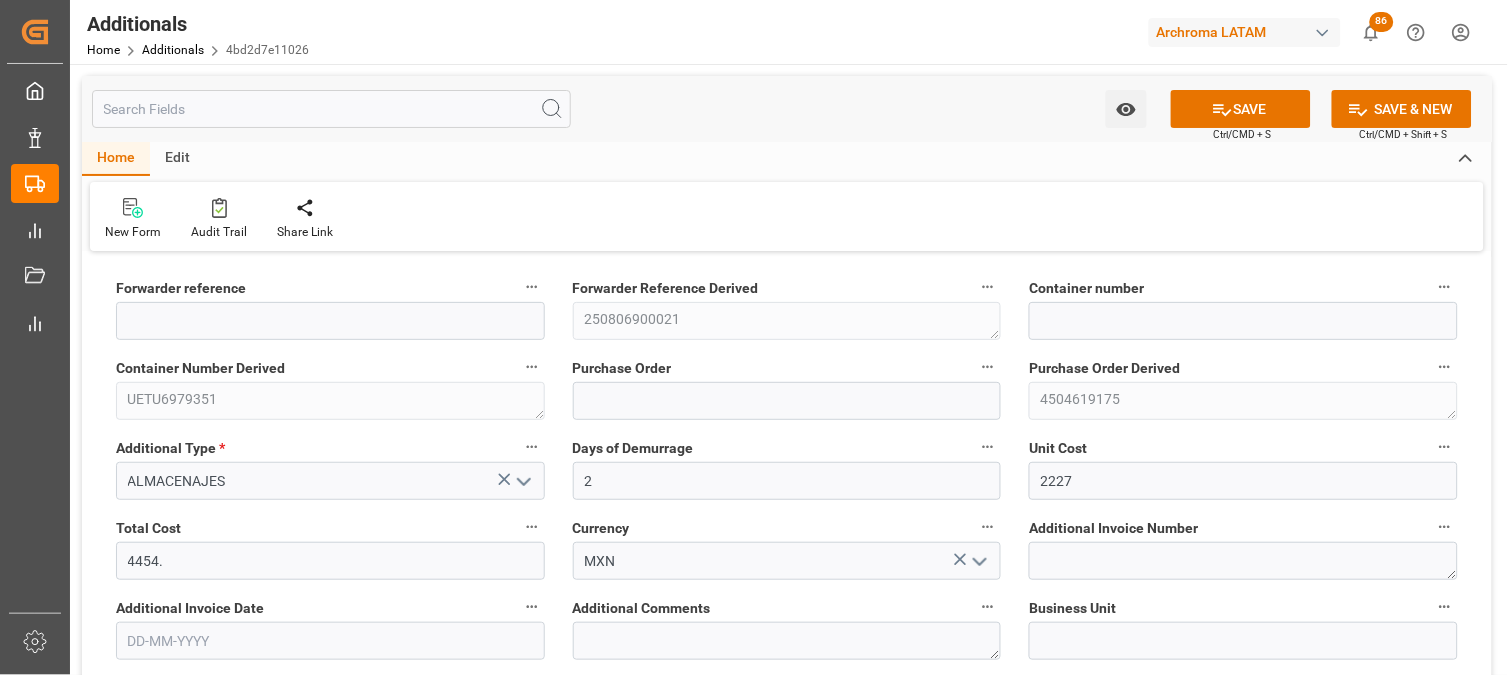 type 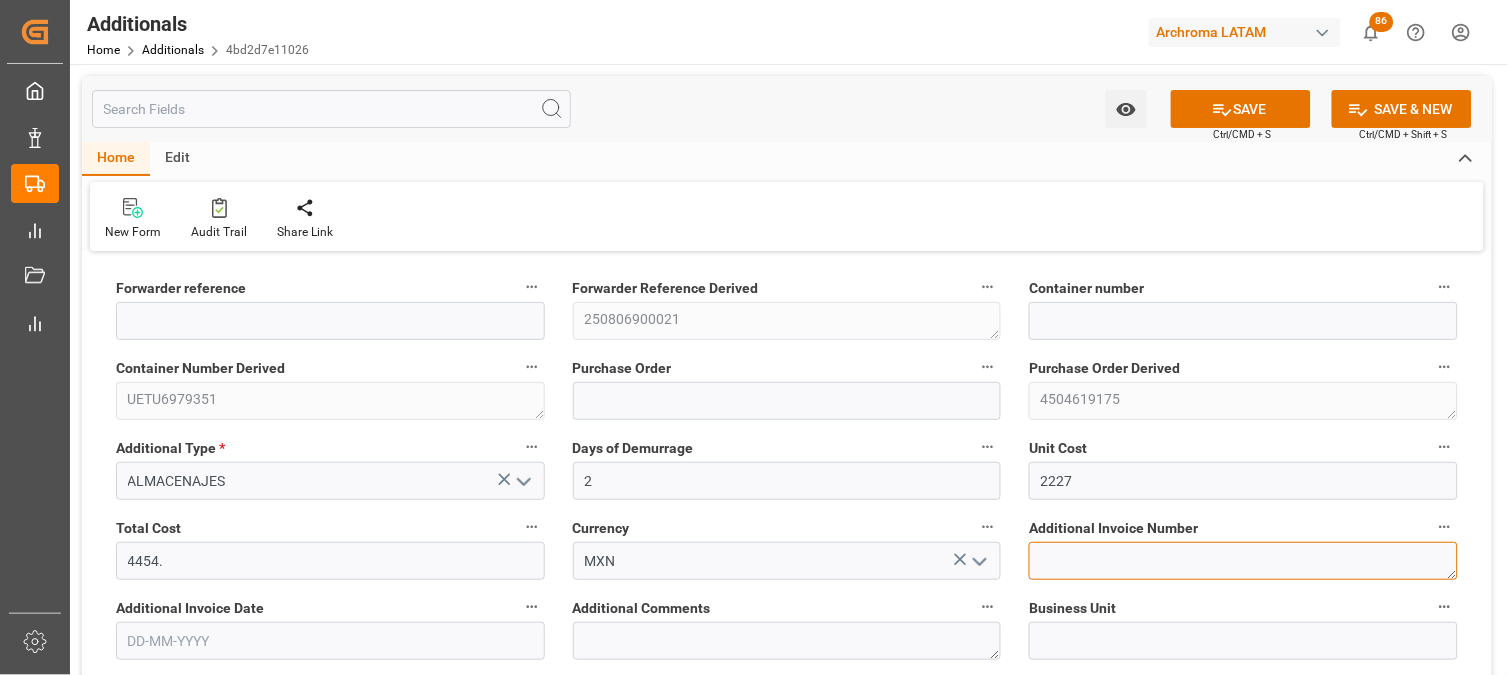 paste on "[CONTAINER_ID]" 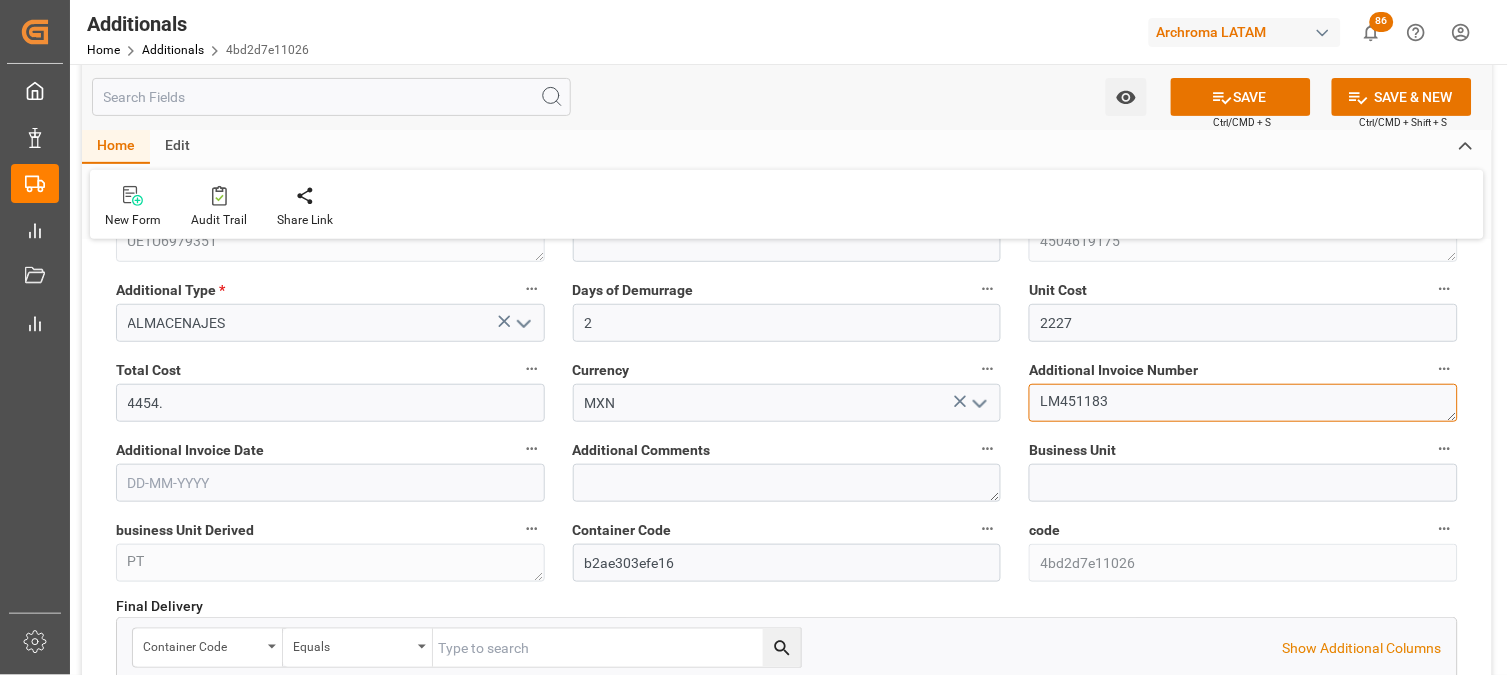 scroll, scrollTop: 222, scrollLeft: 0, axis: vertical 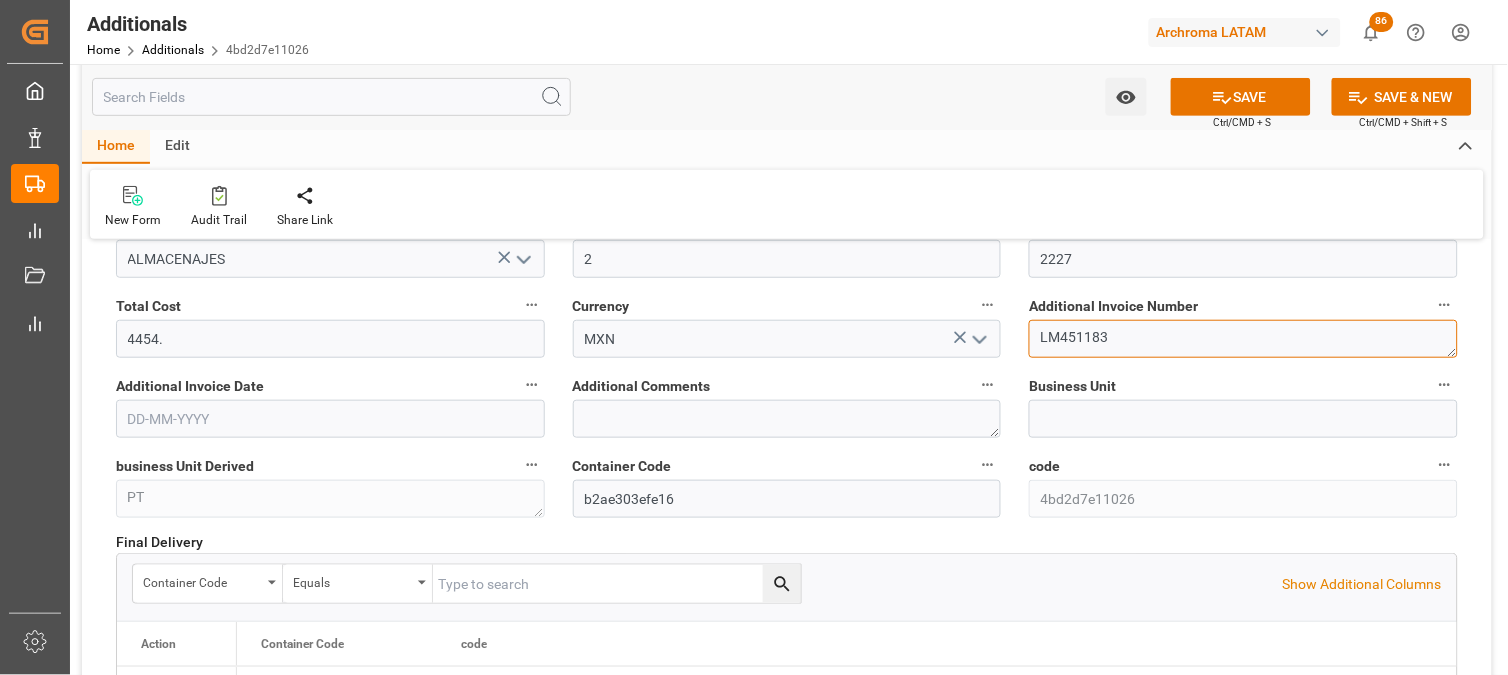 type on "[CONTAINER_ID]" 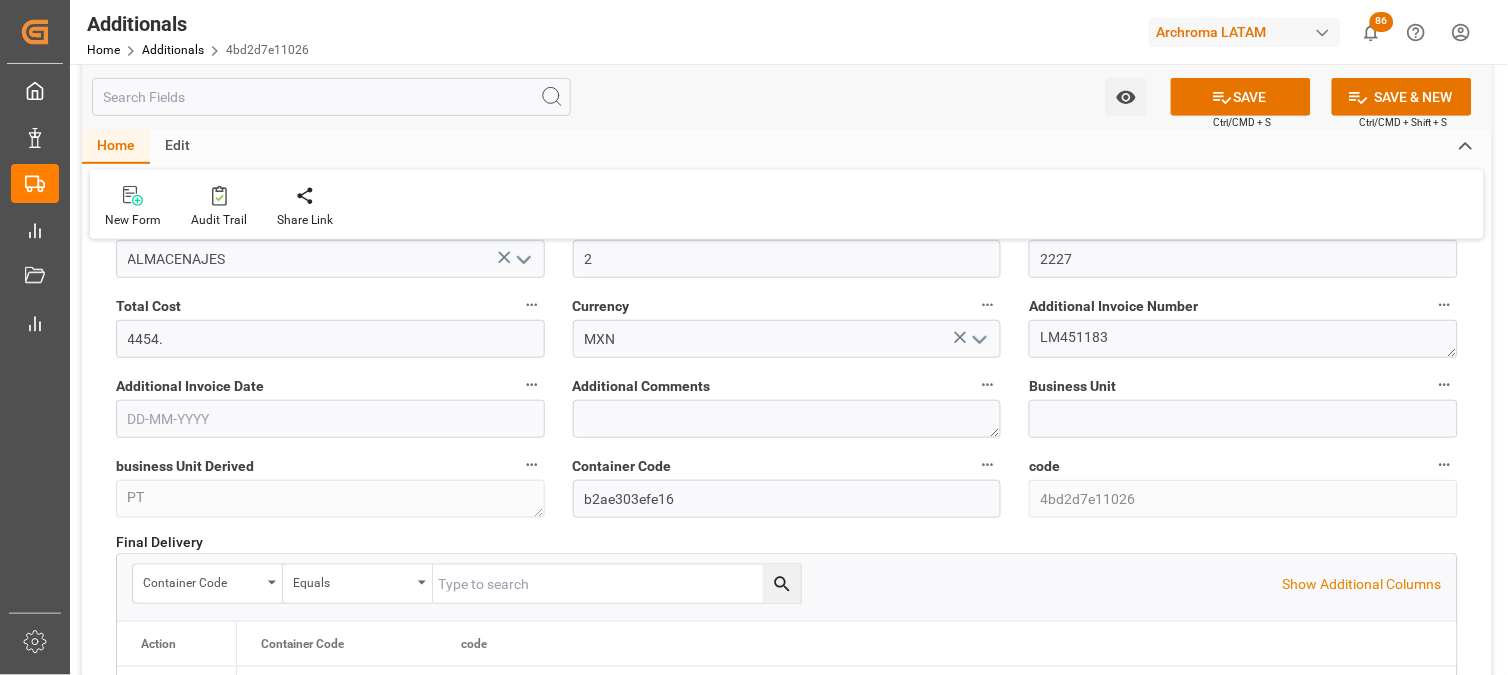 click at bounding box center [330, 419] 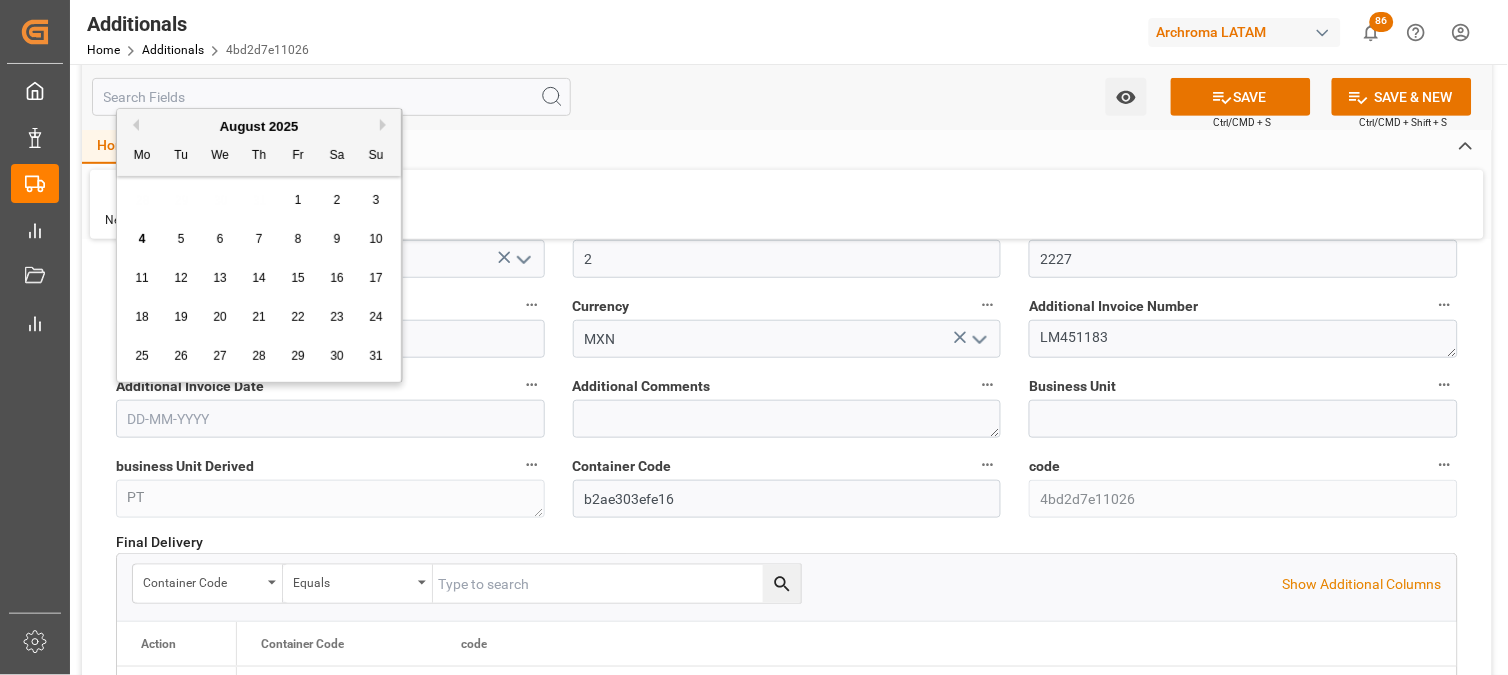click on "28 29 30 31 1 2 3" at bounding box center (259, 200) 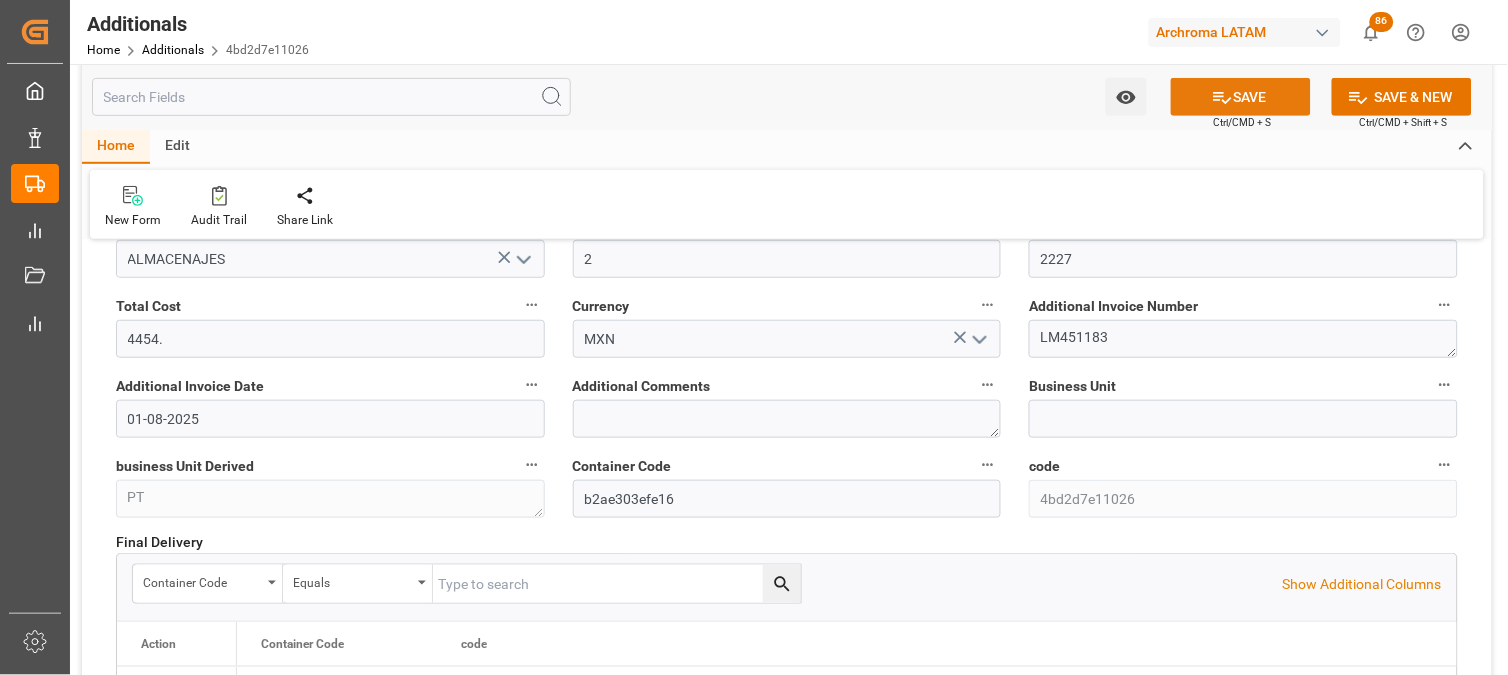 click 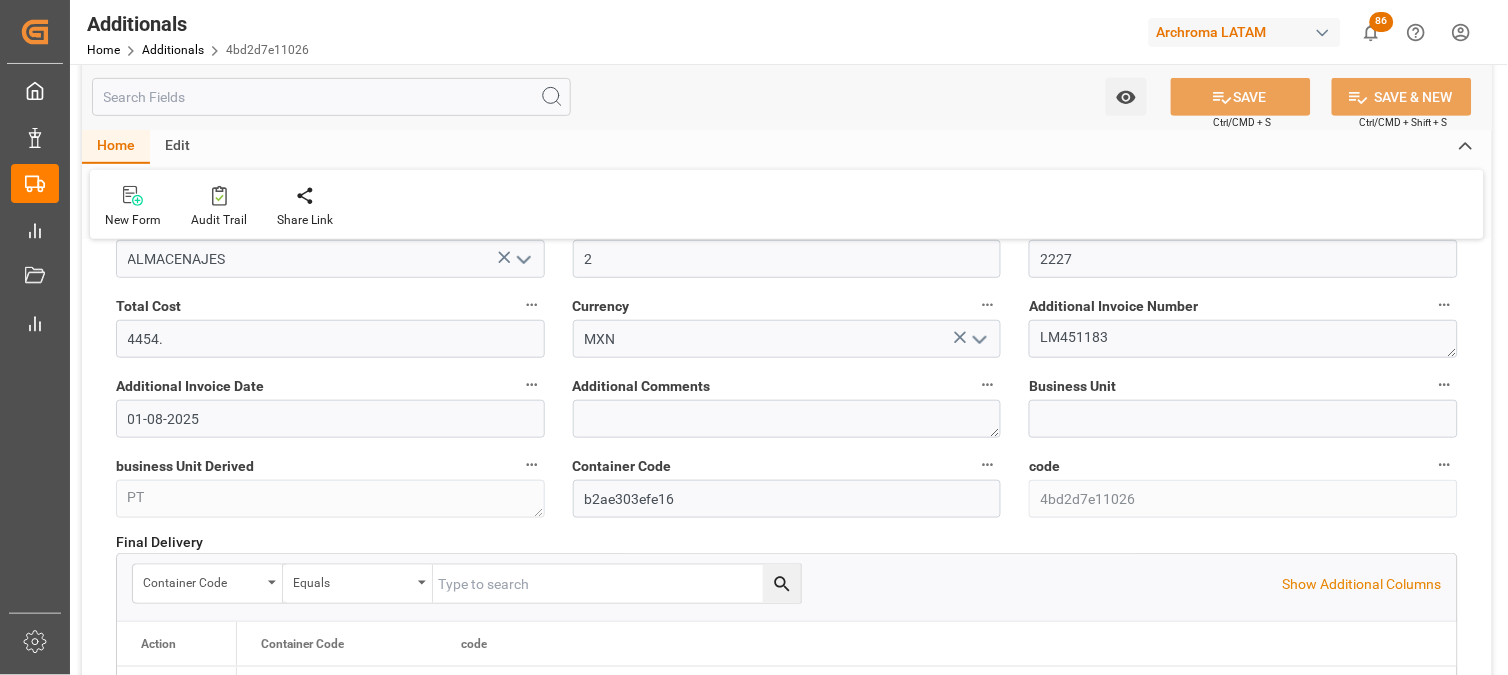 type on "250806900021" 